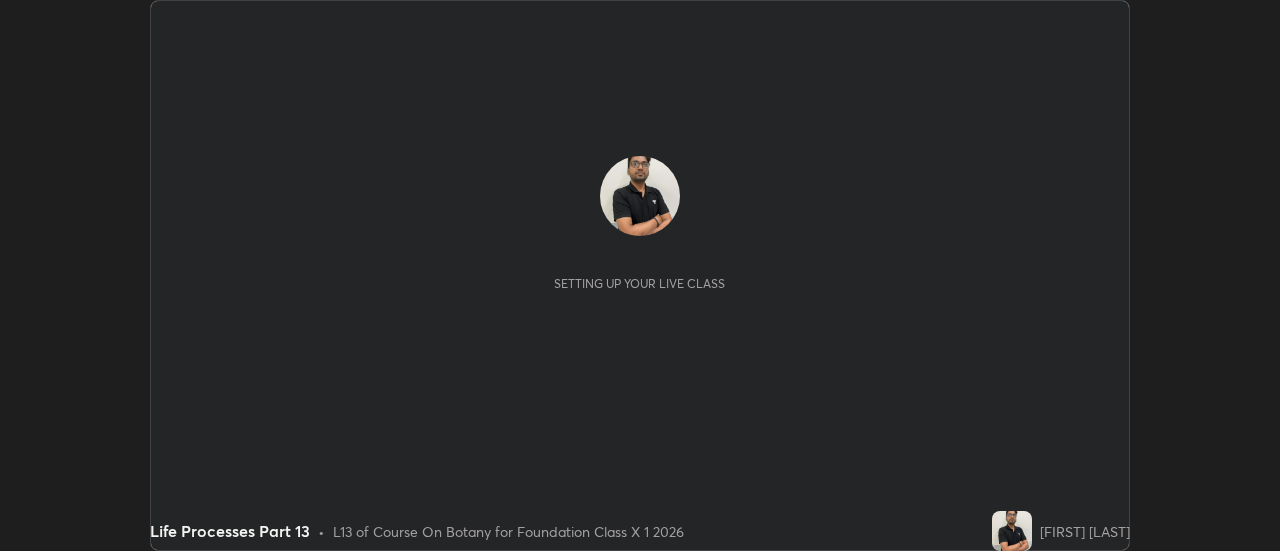 scroll, scrollTop: 0, scrollLeft: 0, axis: both 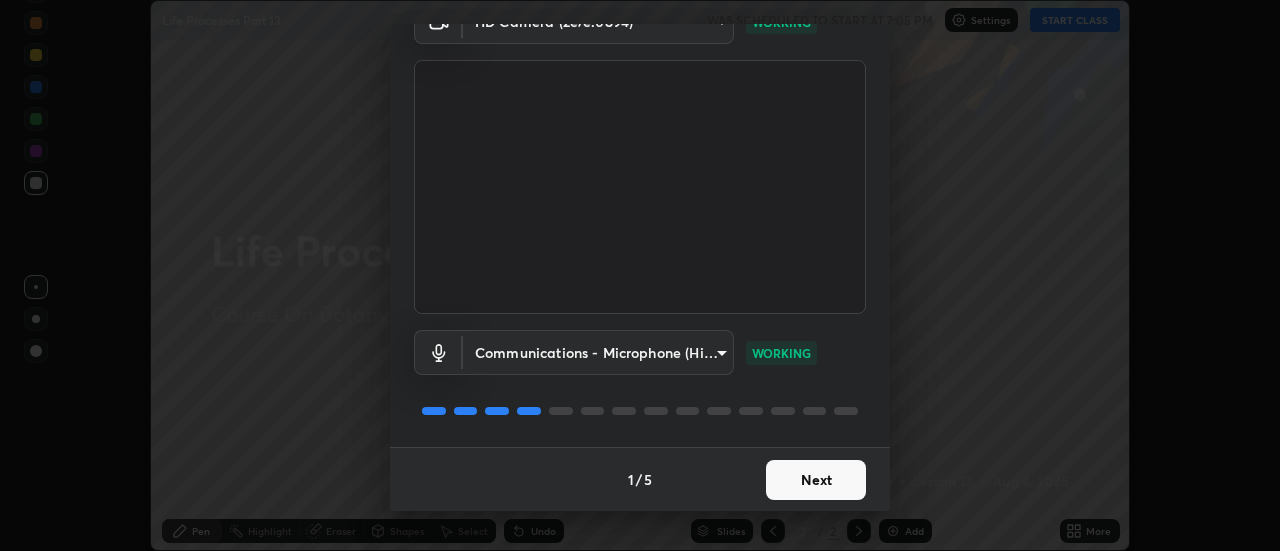 click on "Next" at bounding box center [816, 480] 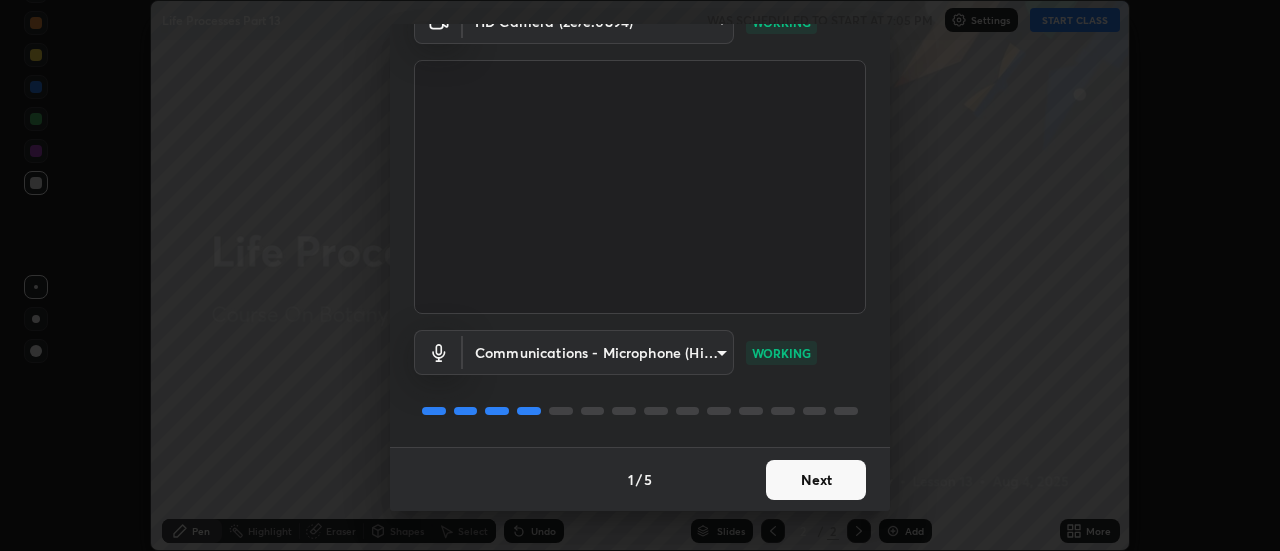 scroll, scrollTop: 0, scrollLeft: 0, axis: both 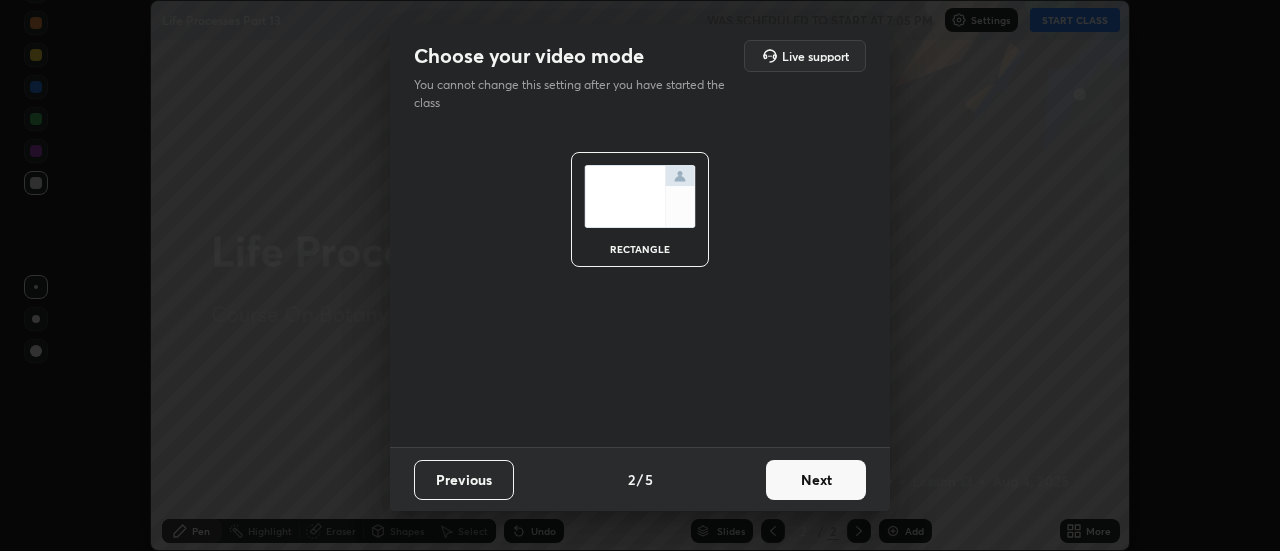 click on "Next" at bounding box center [816, 480] 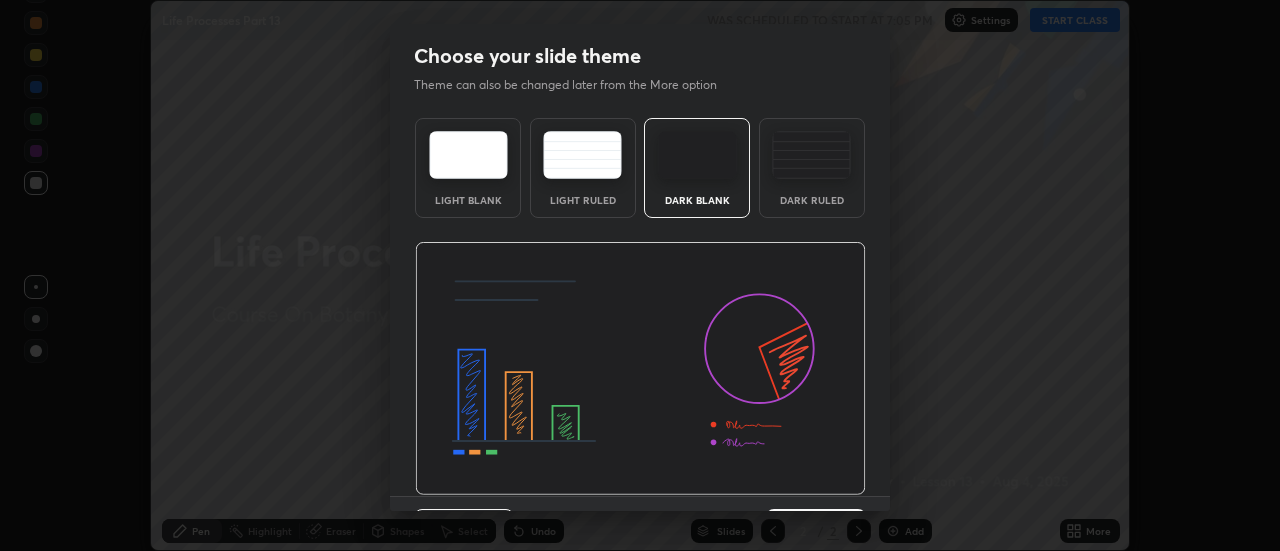scroll, scrollTop: 49, scrollLeft: 0, axis: vertical 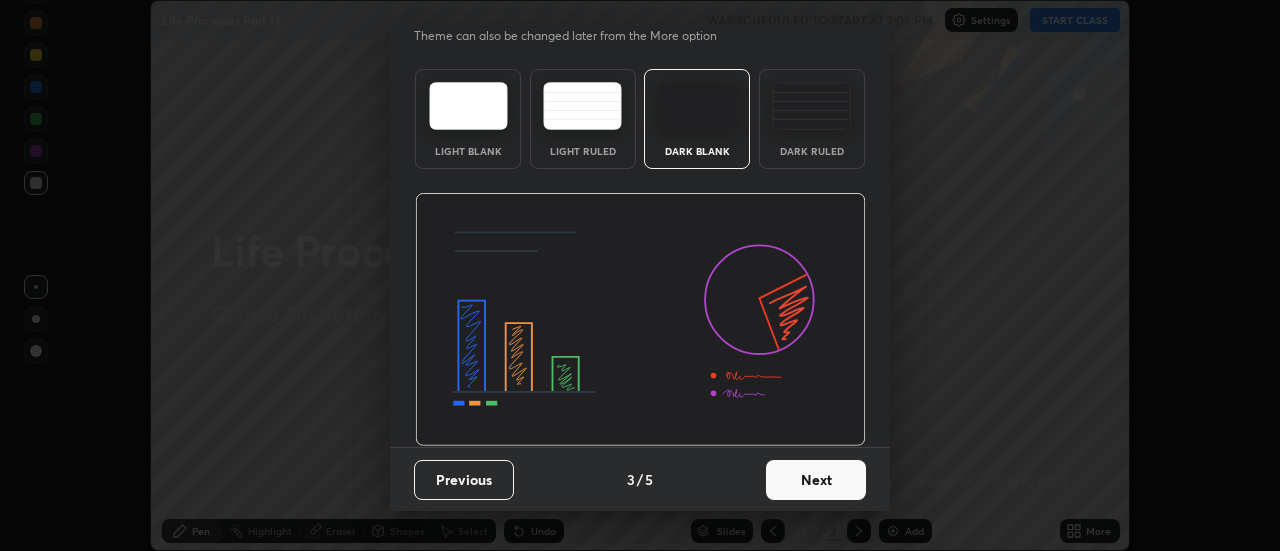 click on "Next" at bounding box center [816, 480] 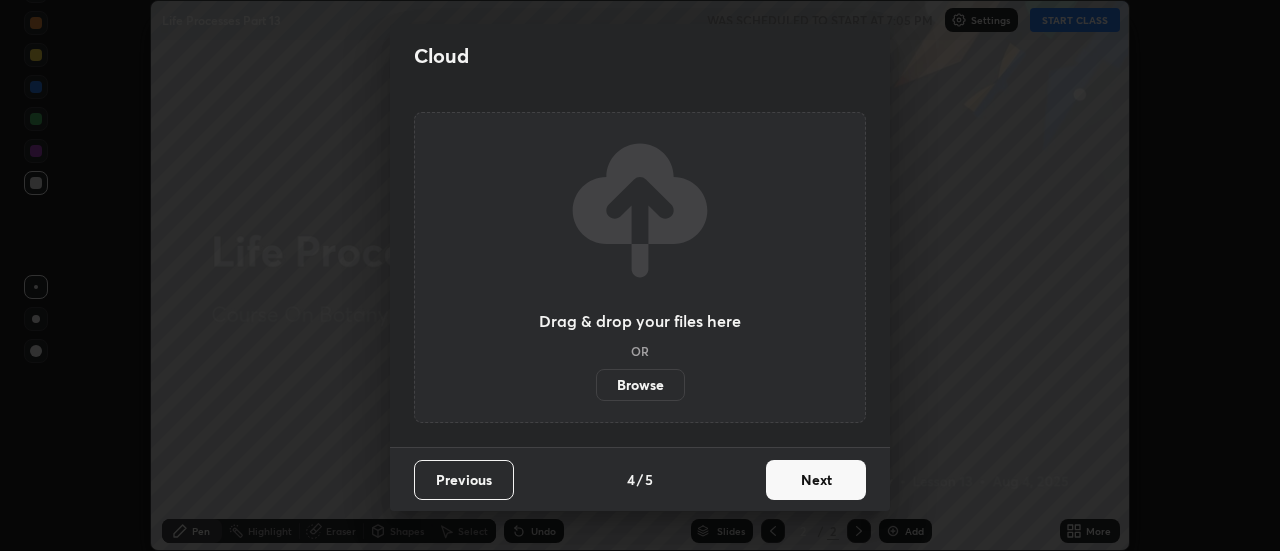 click on "Next" at bounding box center (816, 480) 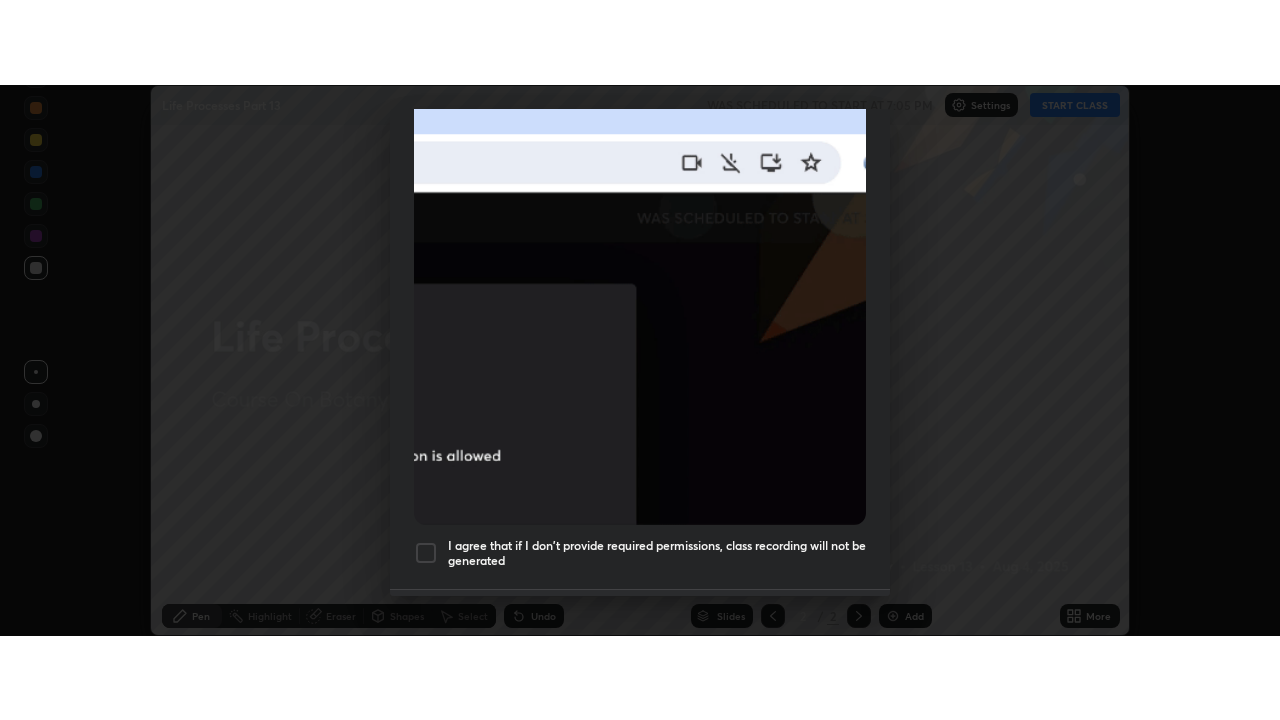 scroll, scrollTop: 513, scrollLeft: 0, axis: vertical 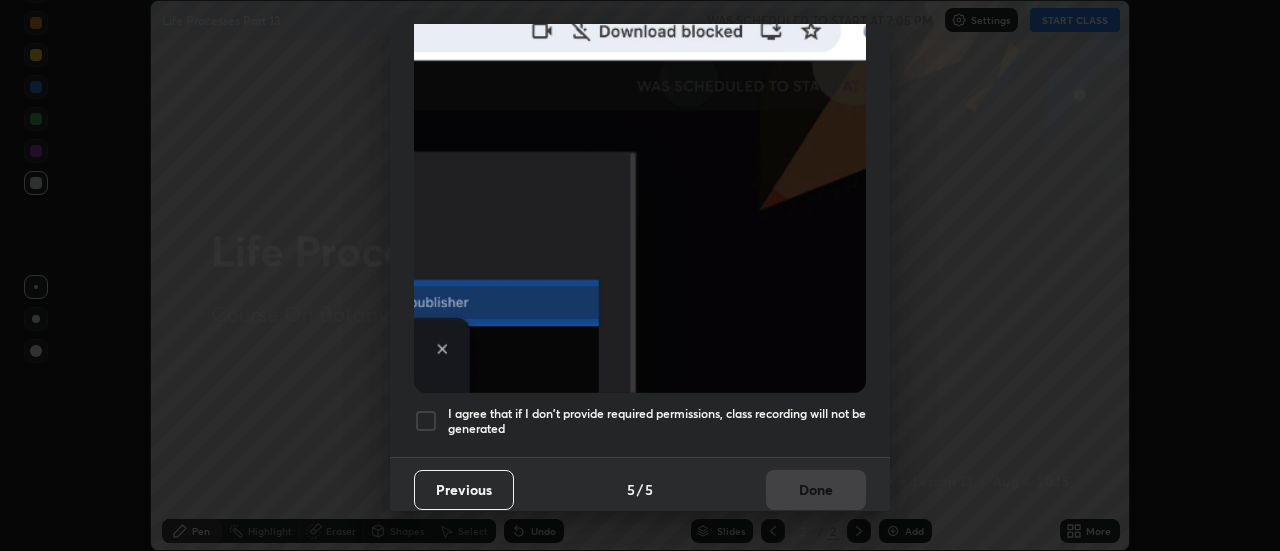 click at bounding box center [426, 421] 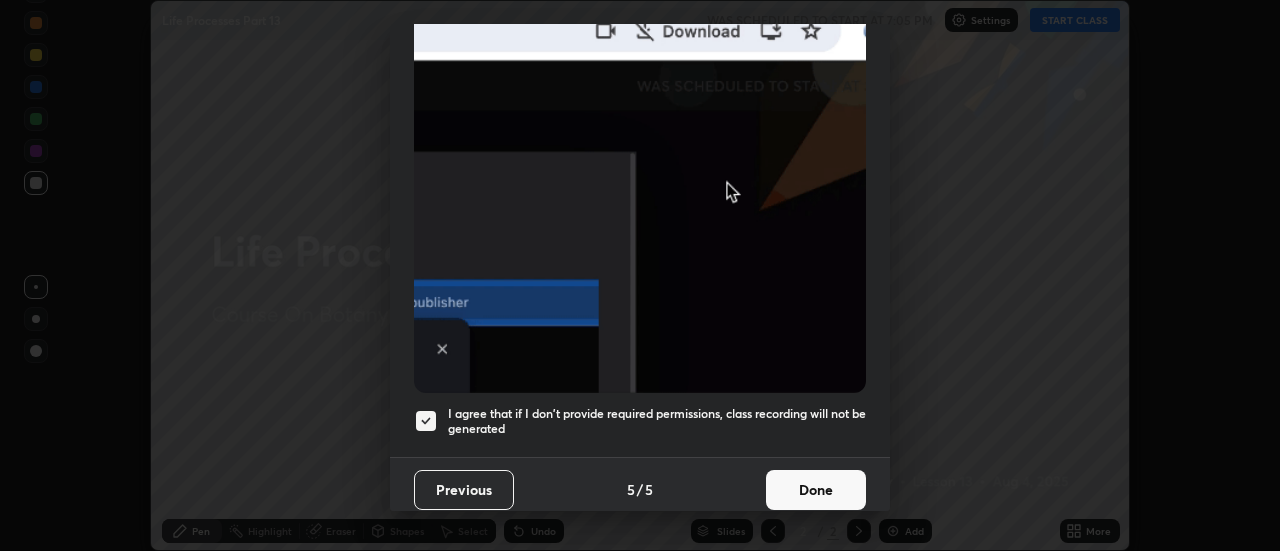 click on "Done" at bounding box center [816, 490] 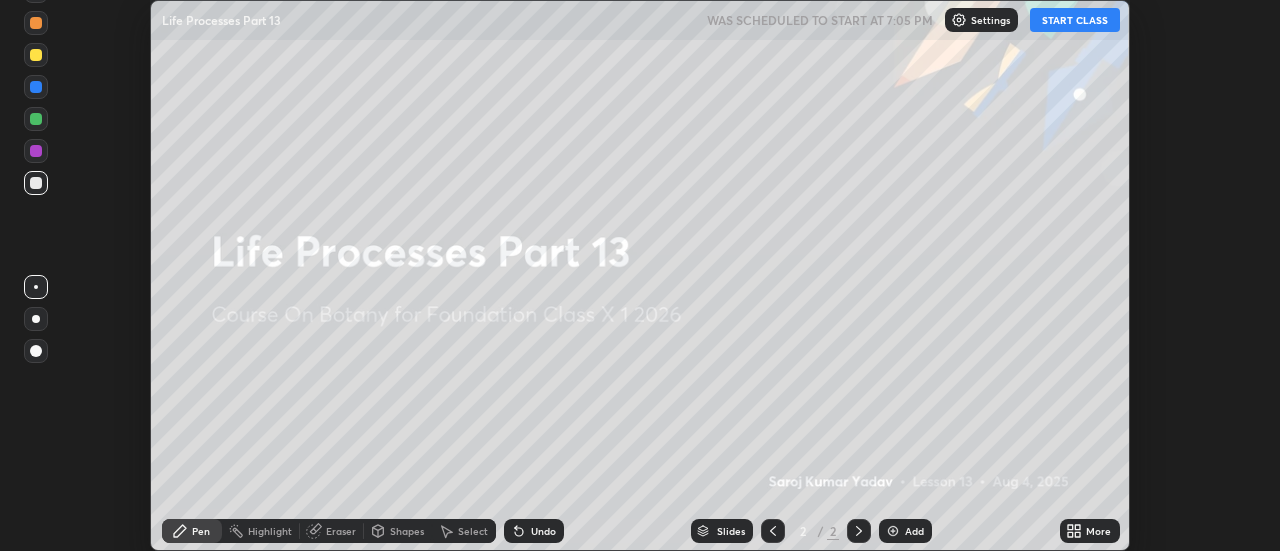 click on "START CLASS" at bounding box center (1075, 20) 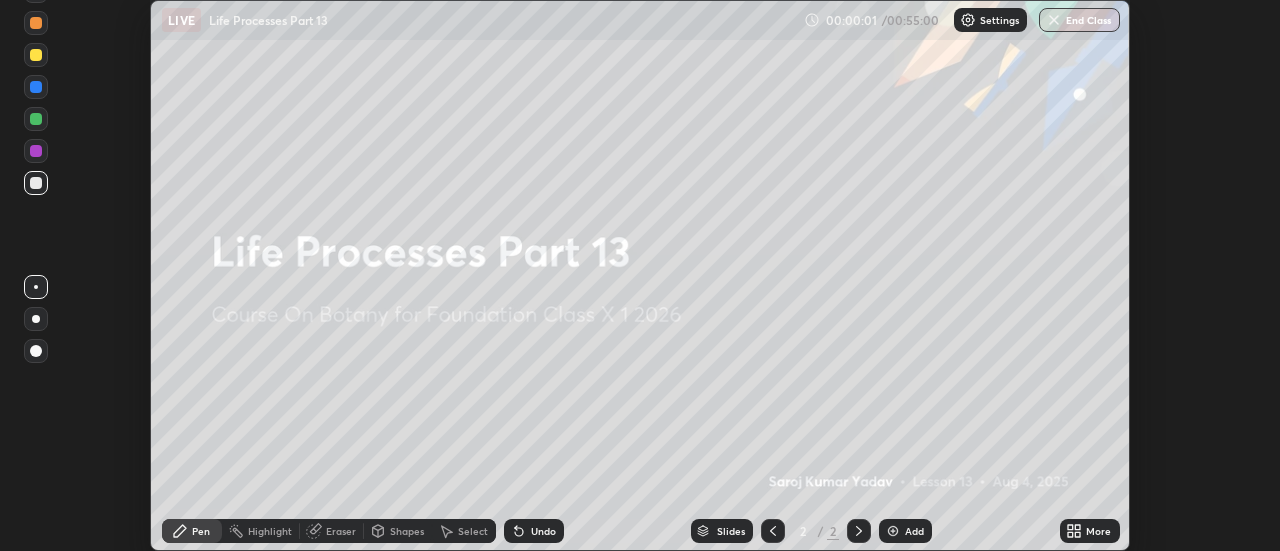 click 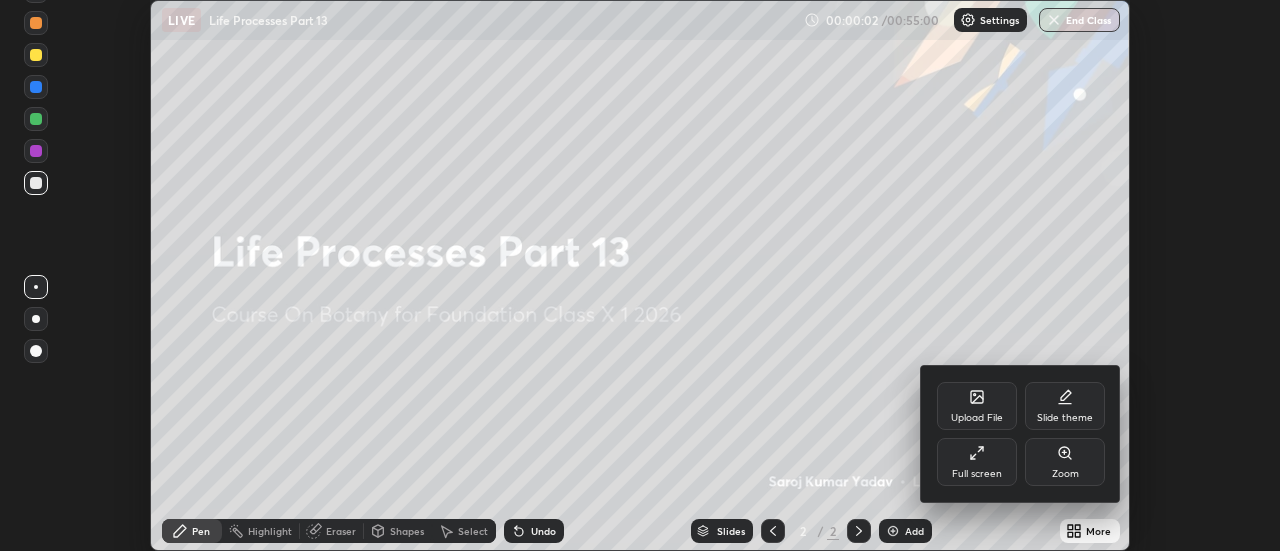click on "Full screen" at bounding box center (977, 462) 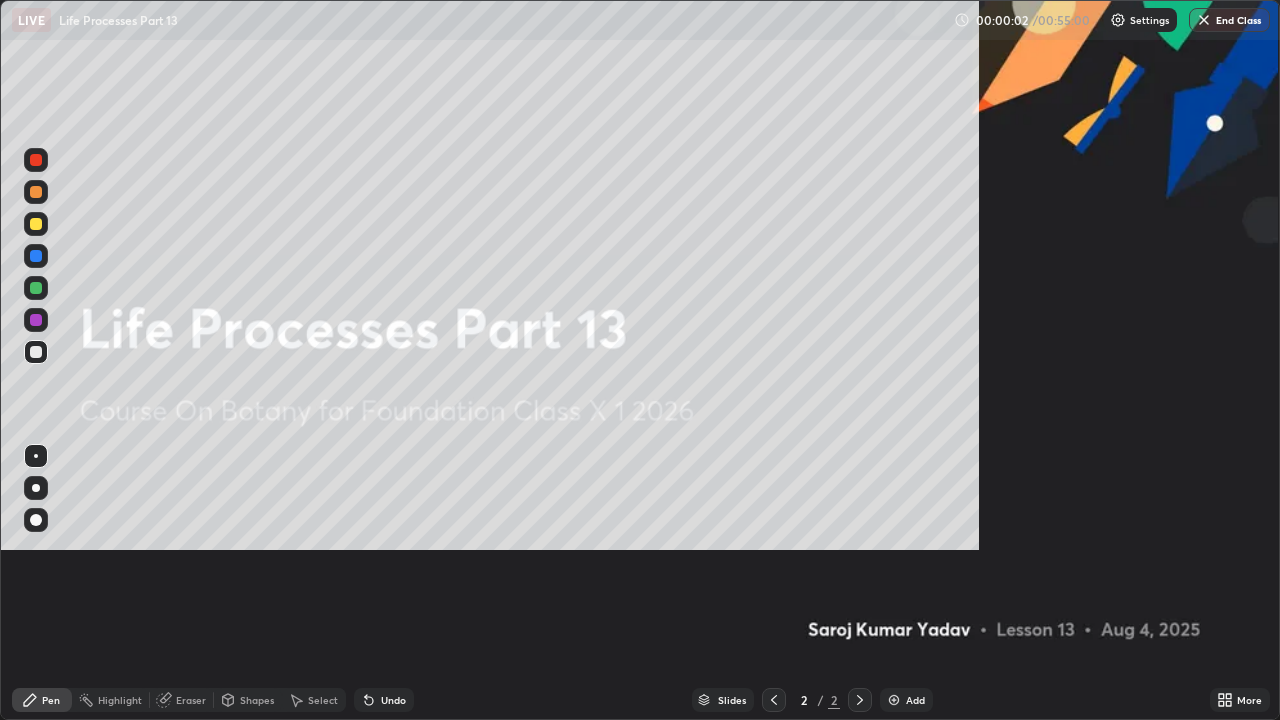 scroll, scrollTop: 99280, scrollLeft: 98720, axis: both 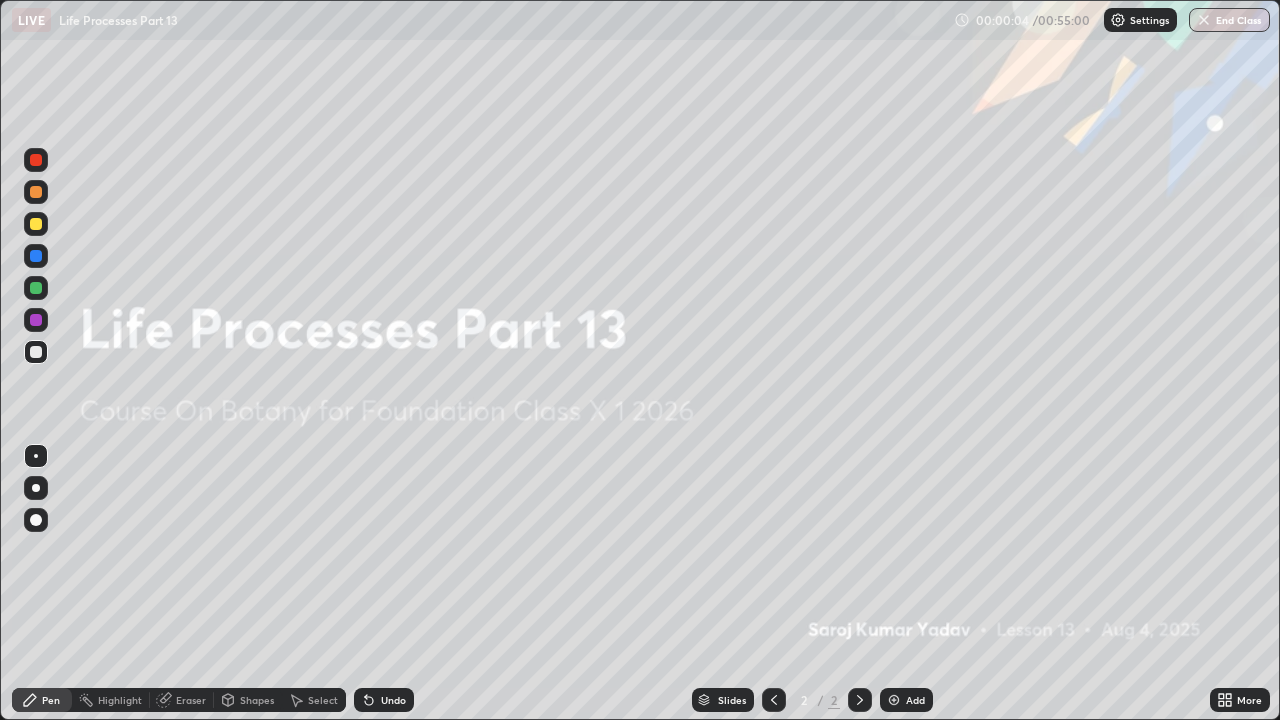 click at bounding box center [894, 700] 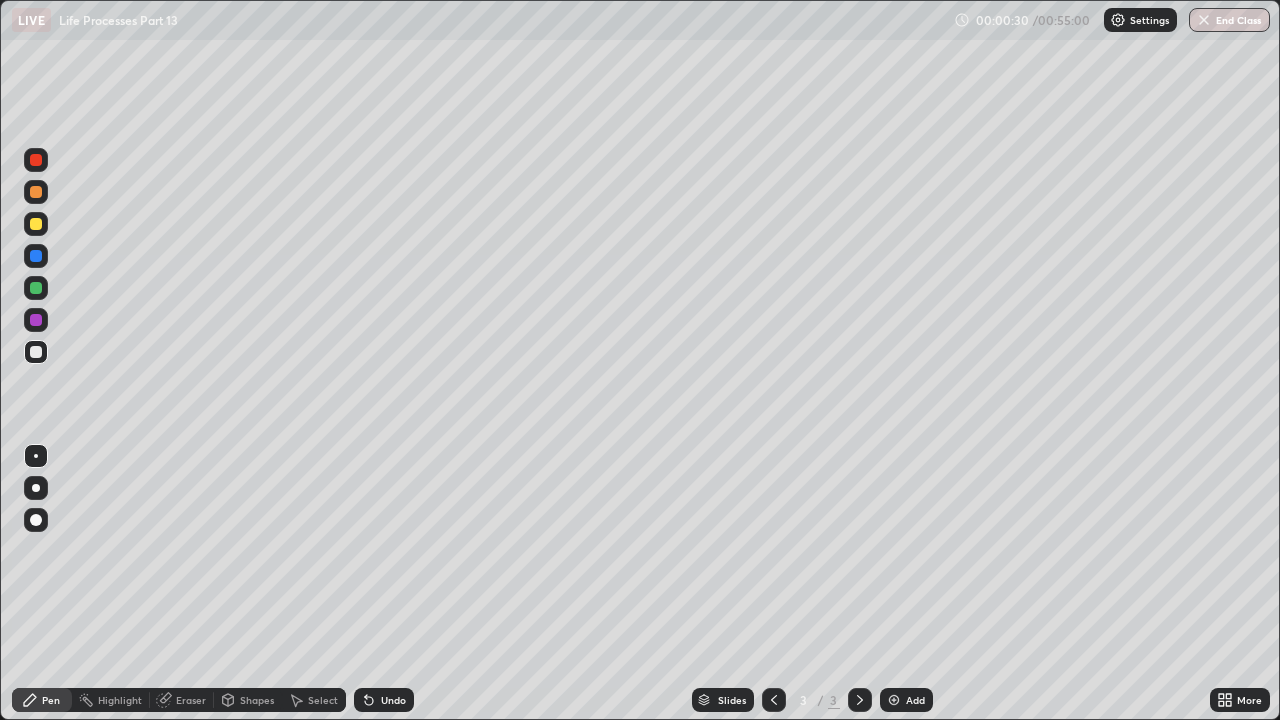 click 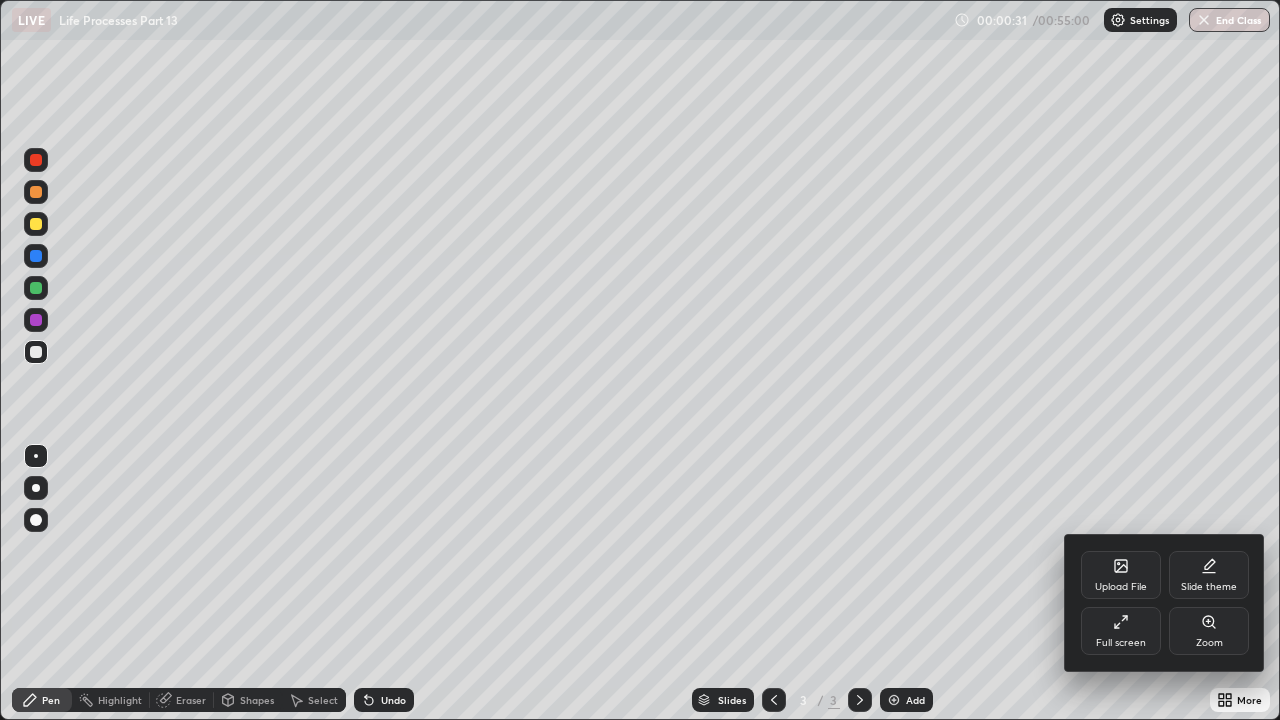 click 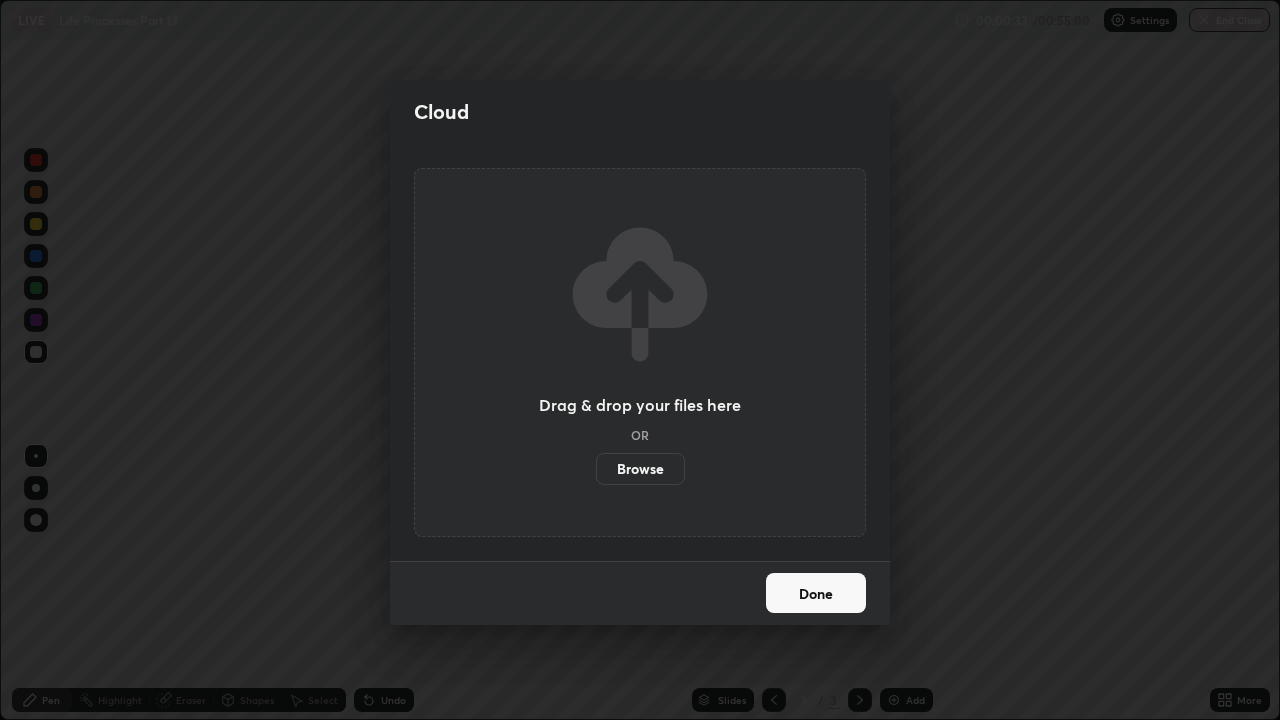 click on "Done" at bounding box center (816, 593) 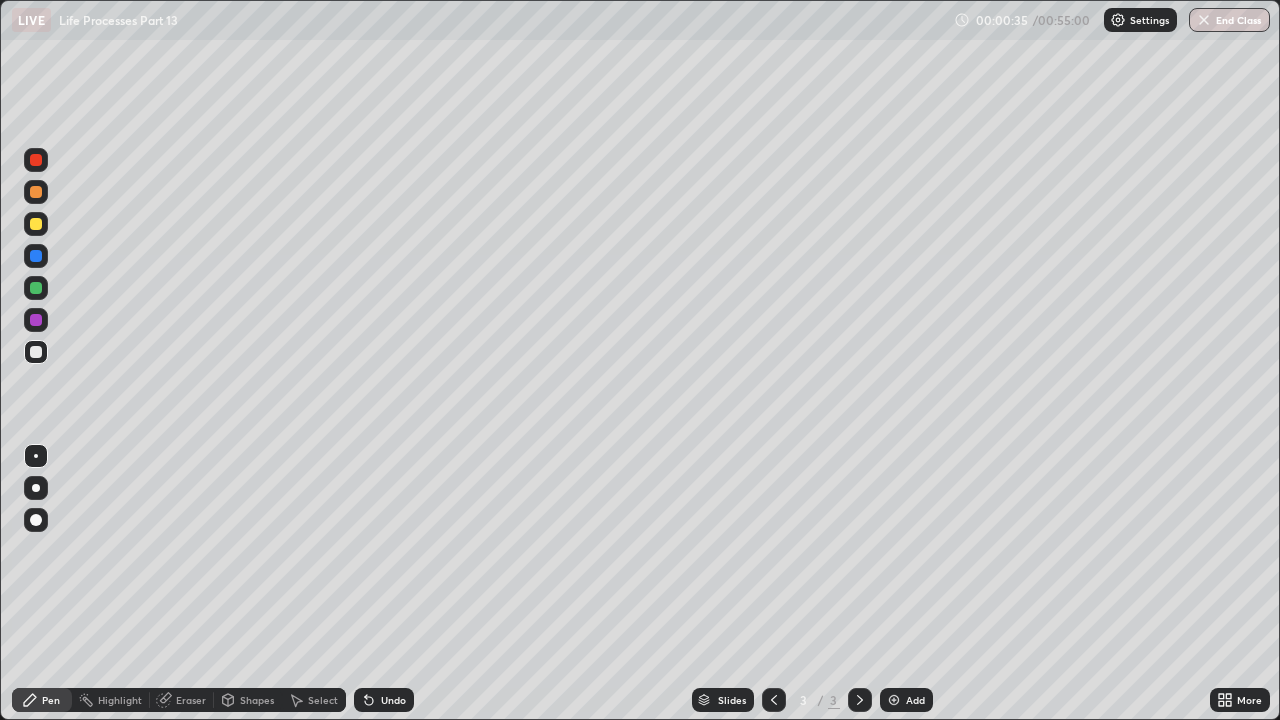 click 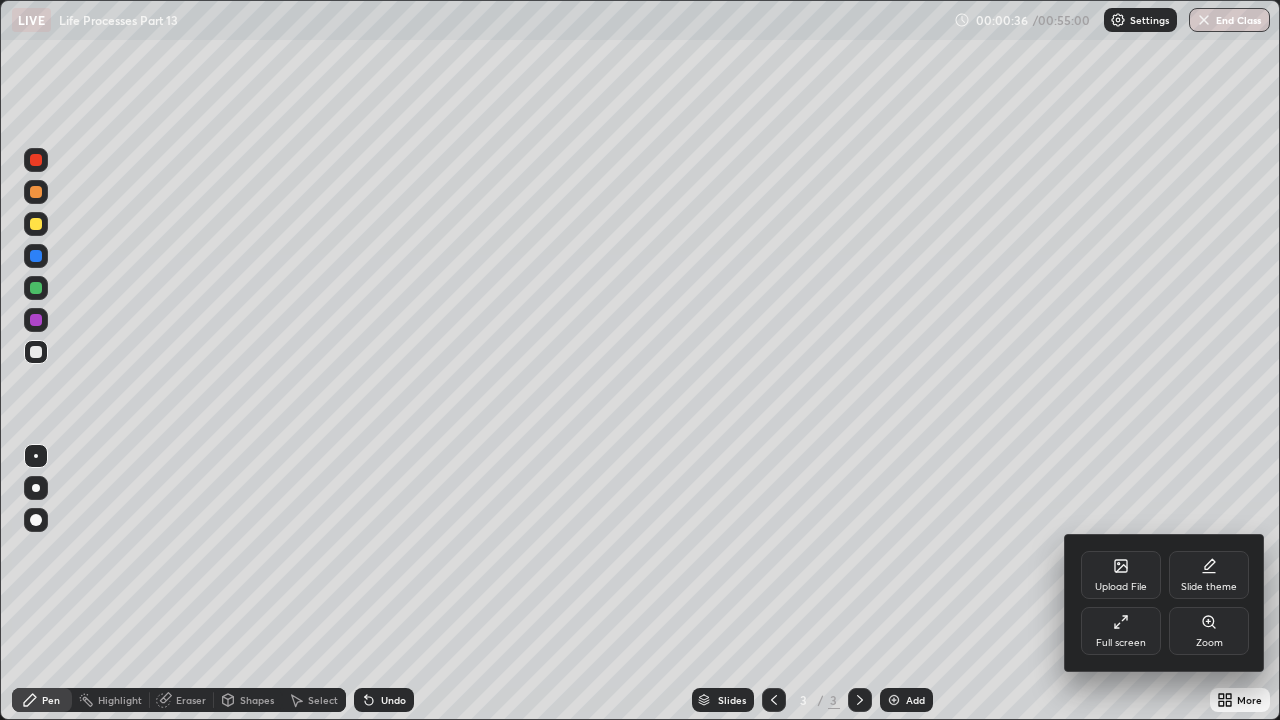 click on "Upload File" at bounding box center (1121, 587) 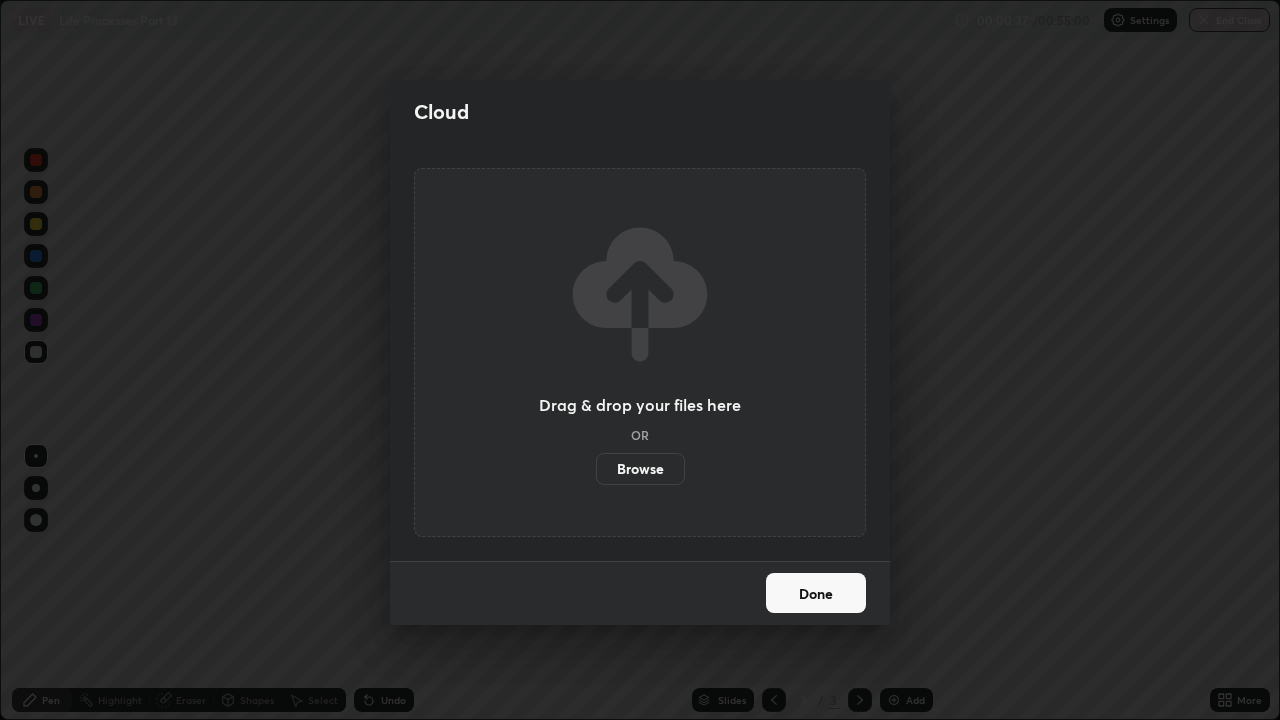 click on "Browse" at bounding box center [640, 469] 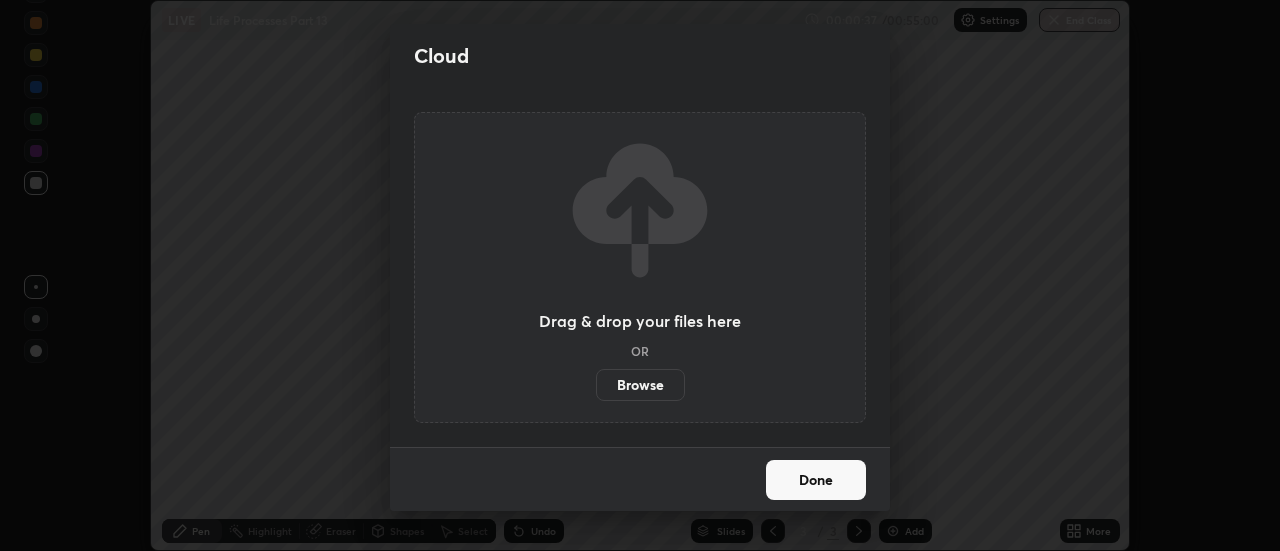 scroll, scrollTop: 551, scrollLeft: 1280, axis: both 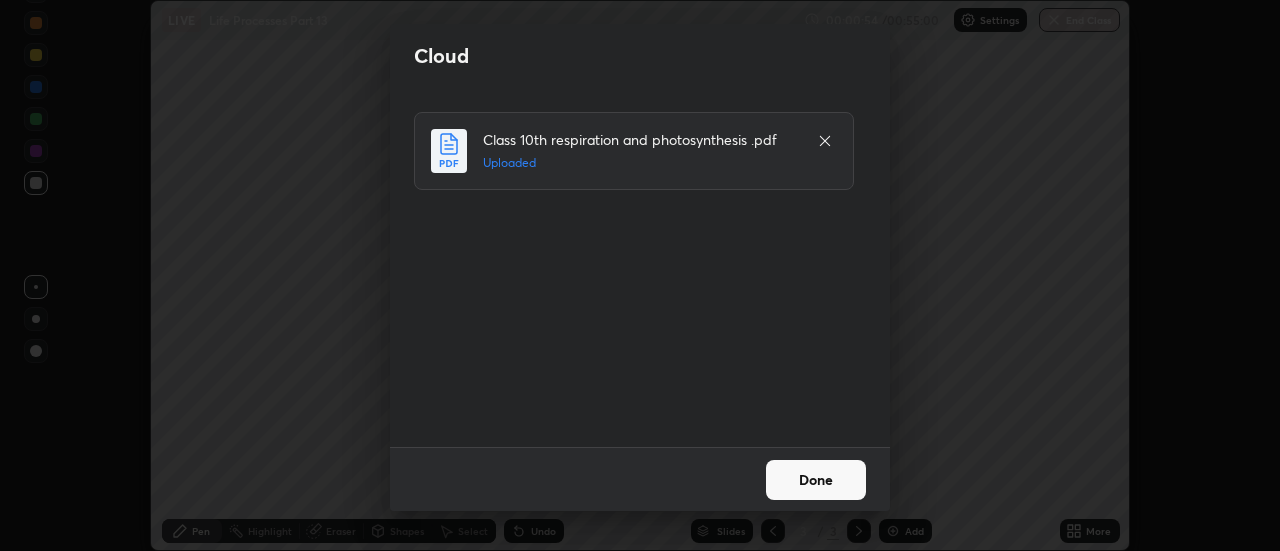 click on "Done" at bounding box center (816, 480) 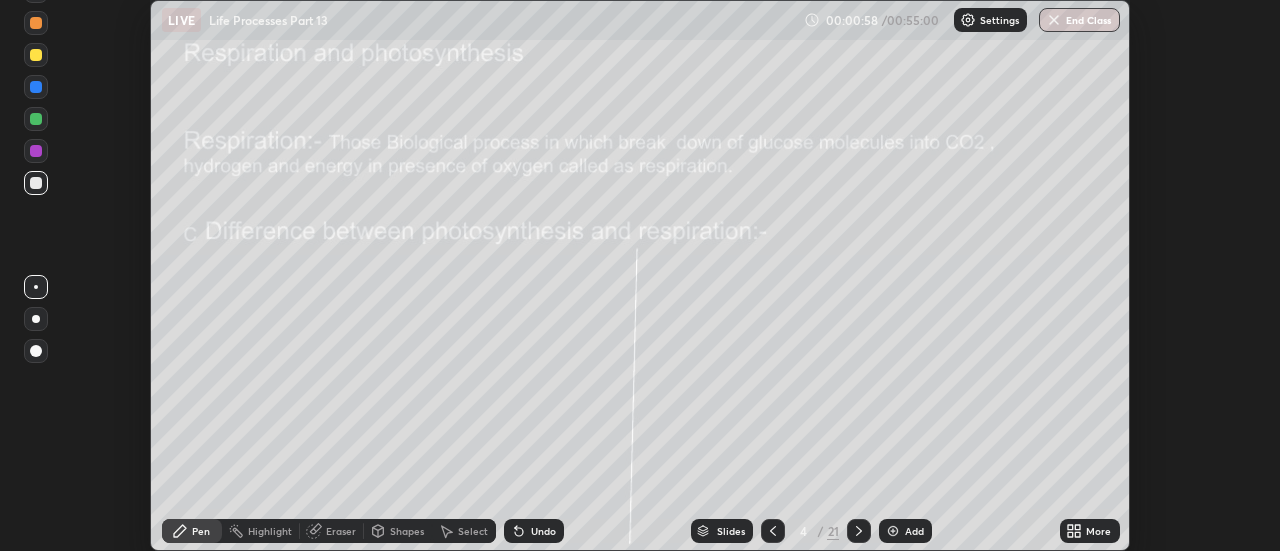 click 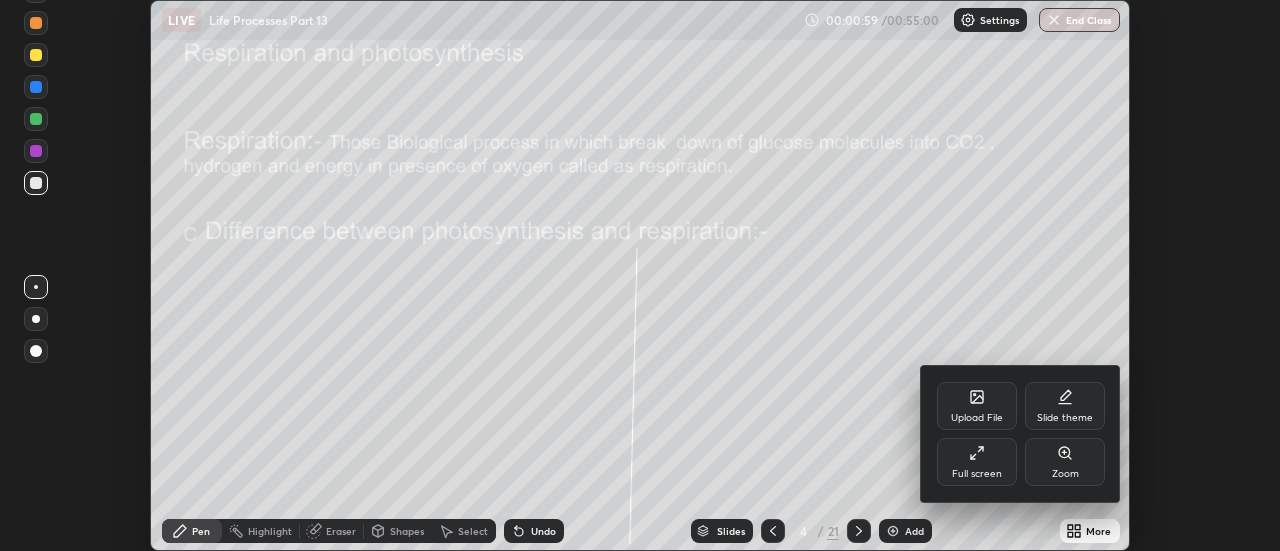 click on "Full screen" at bounding box center [977, 462] 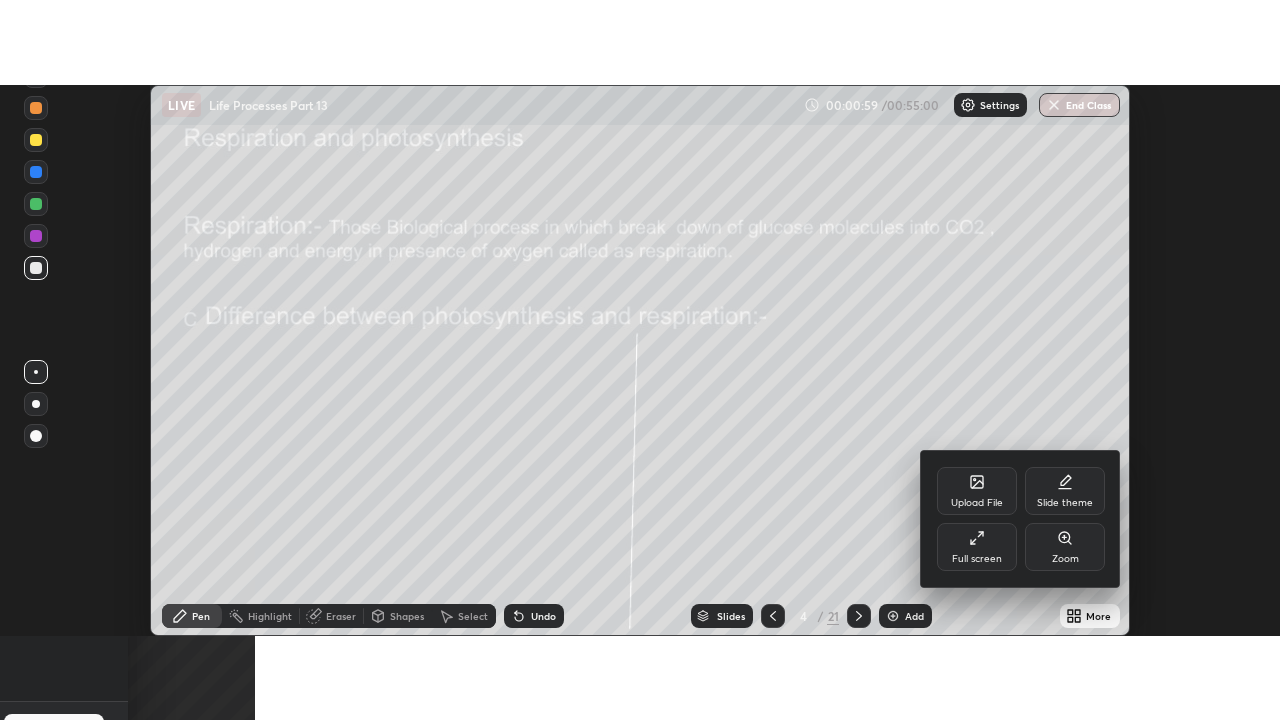 scroll, scrollTop: 99280, scrollLeft: 98720, axis: both 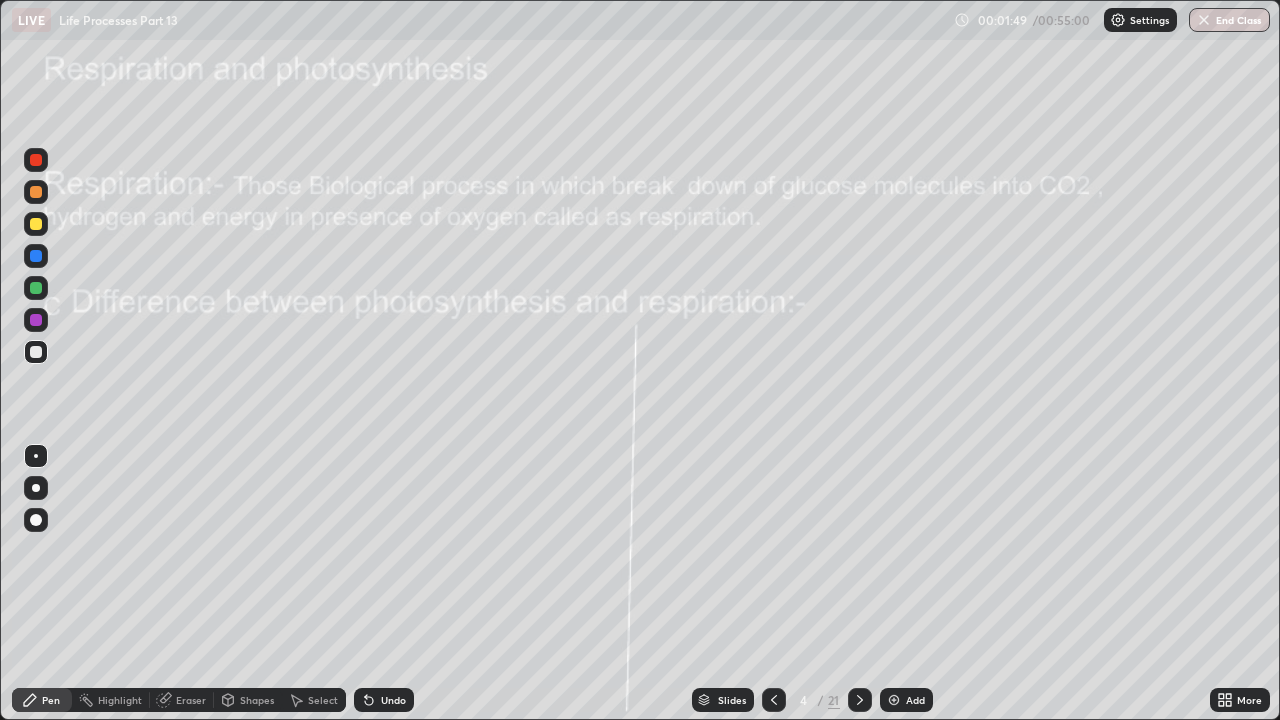 click at bounding box center [36, 160] 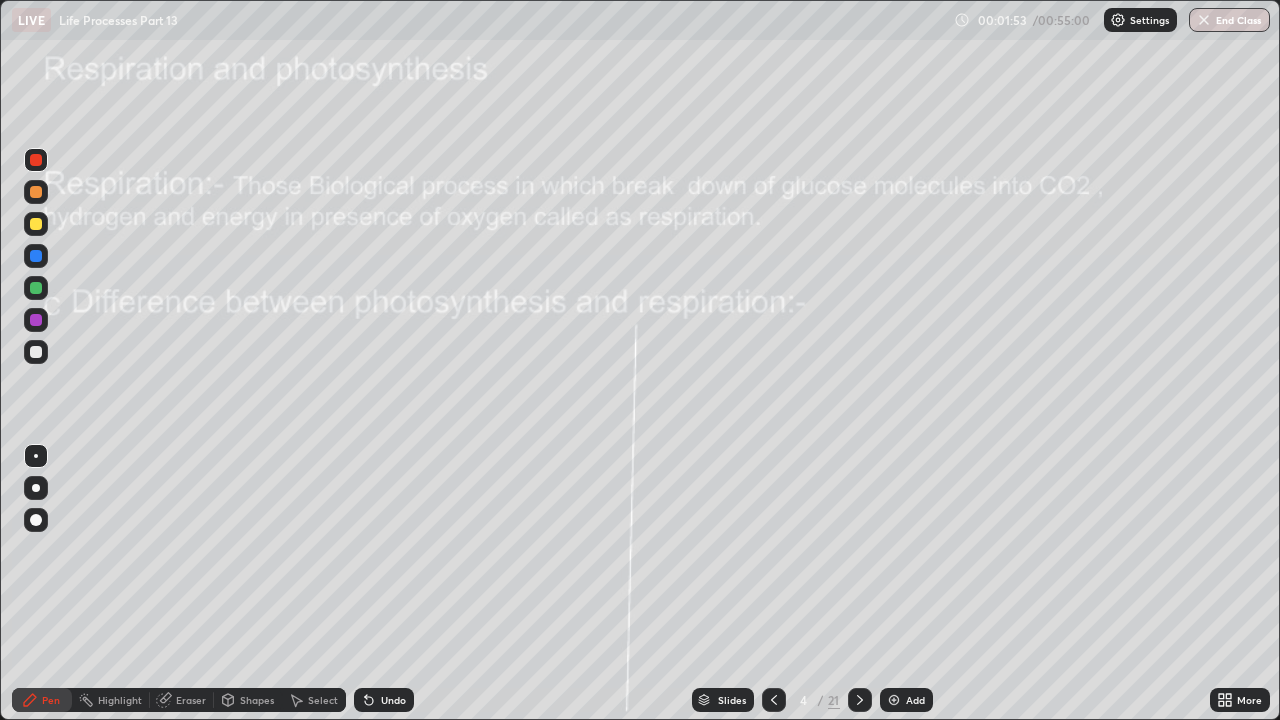 click on "Pen" at bounding box center (51, 700) 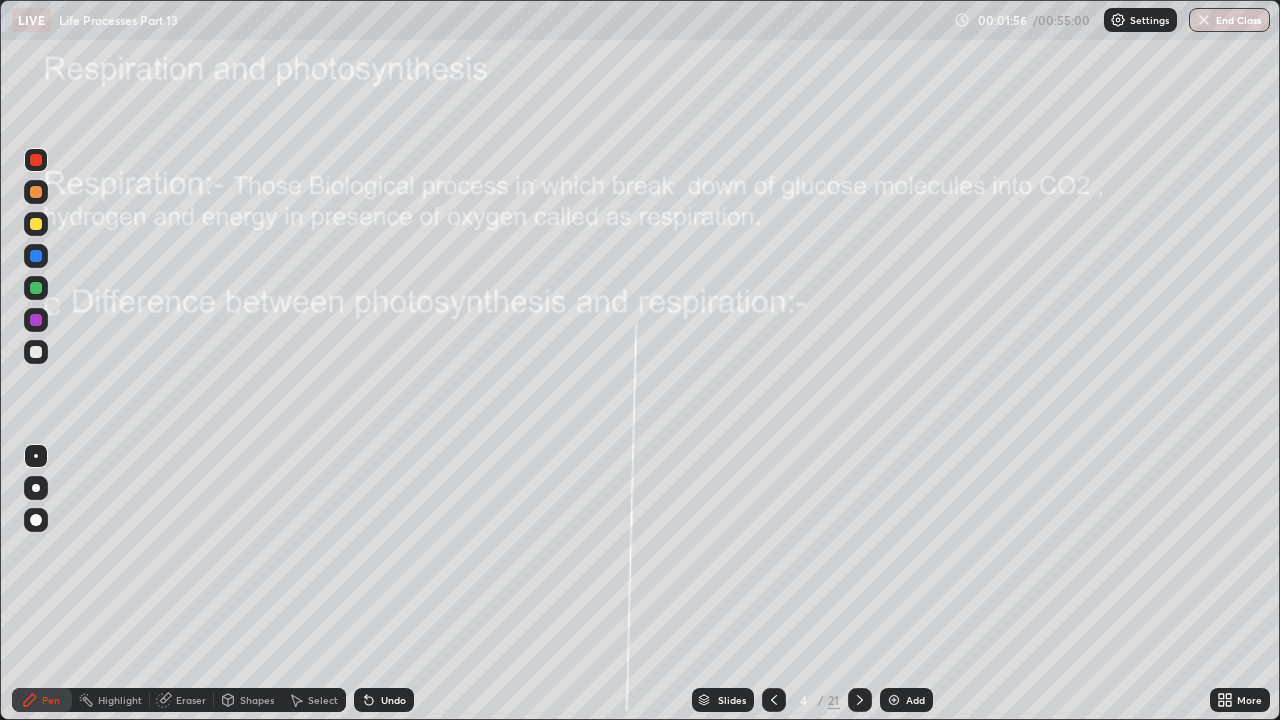 click at bounding box center (36, 488) 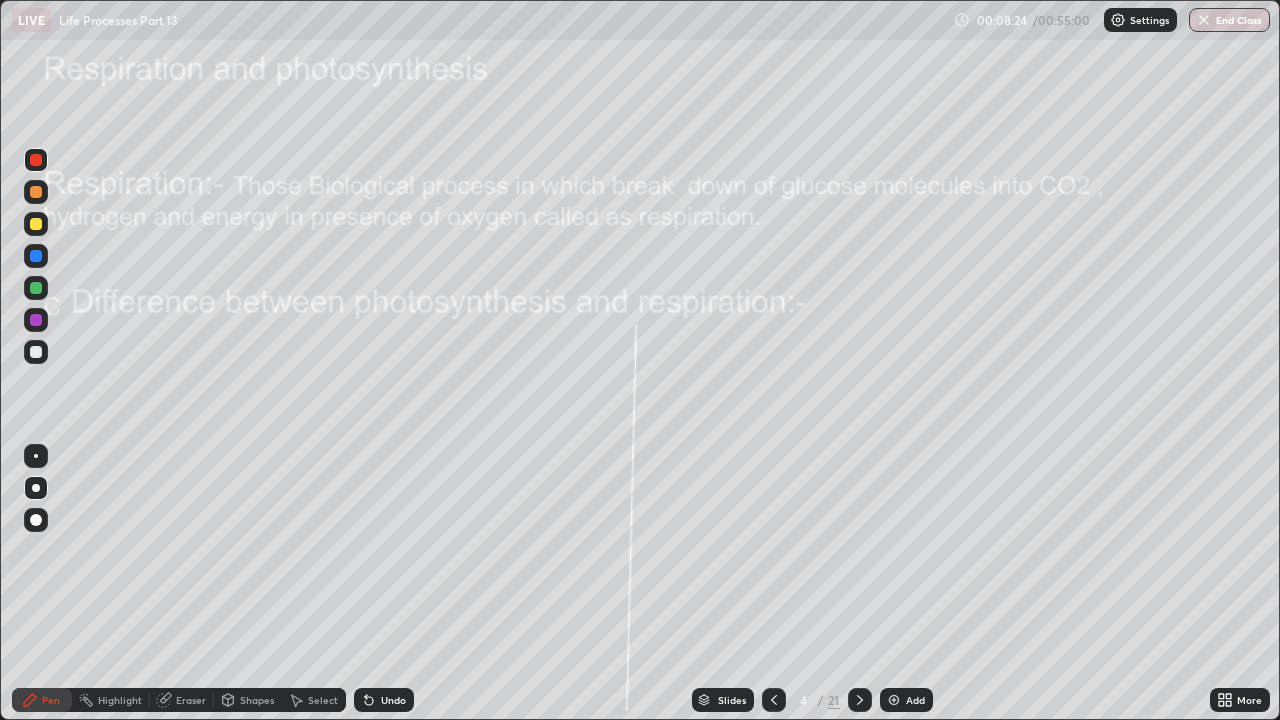 click at bounding box center [36, 320] 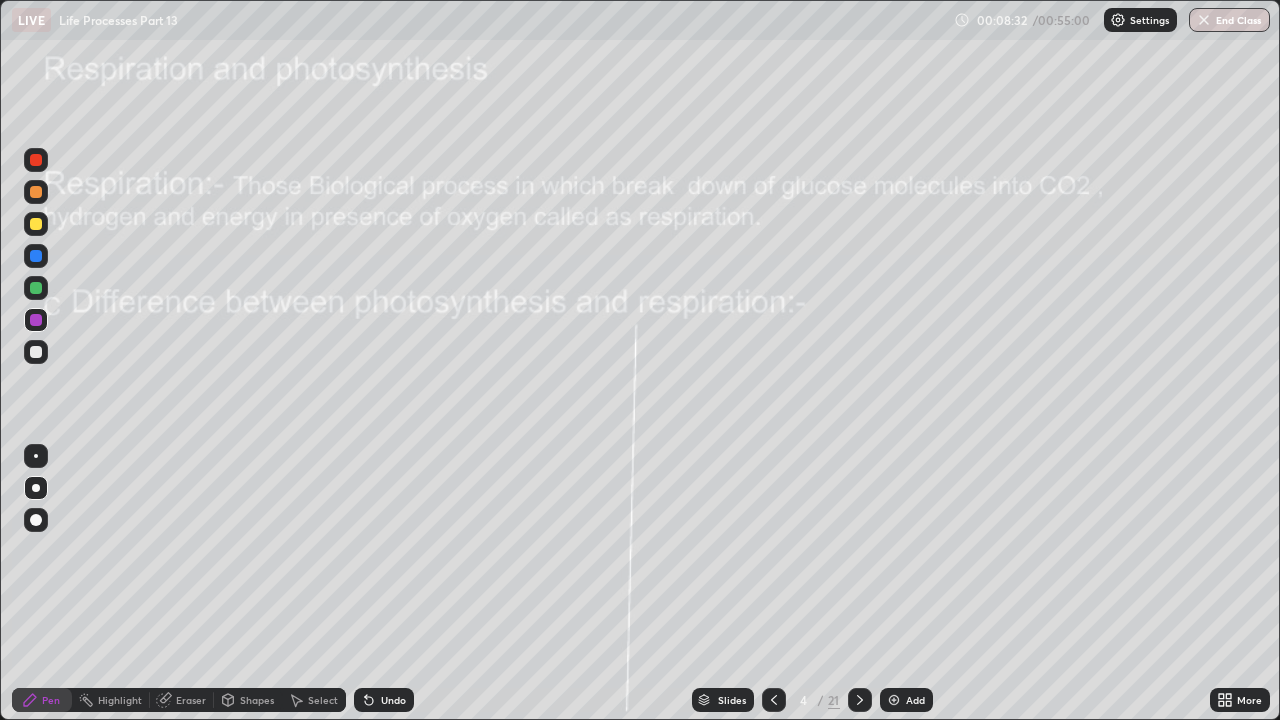 click on "Undo" at bounding box center (393, 700) 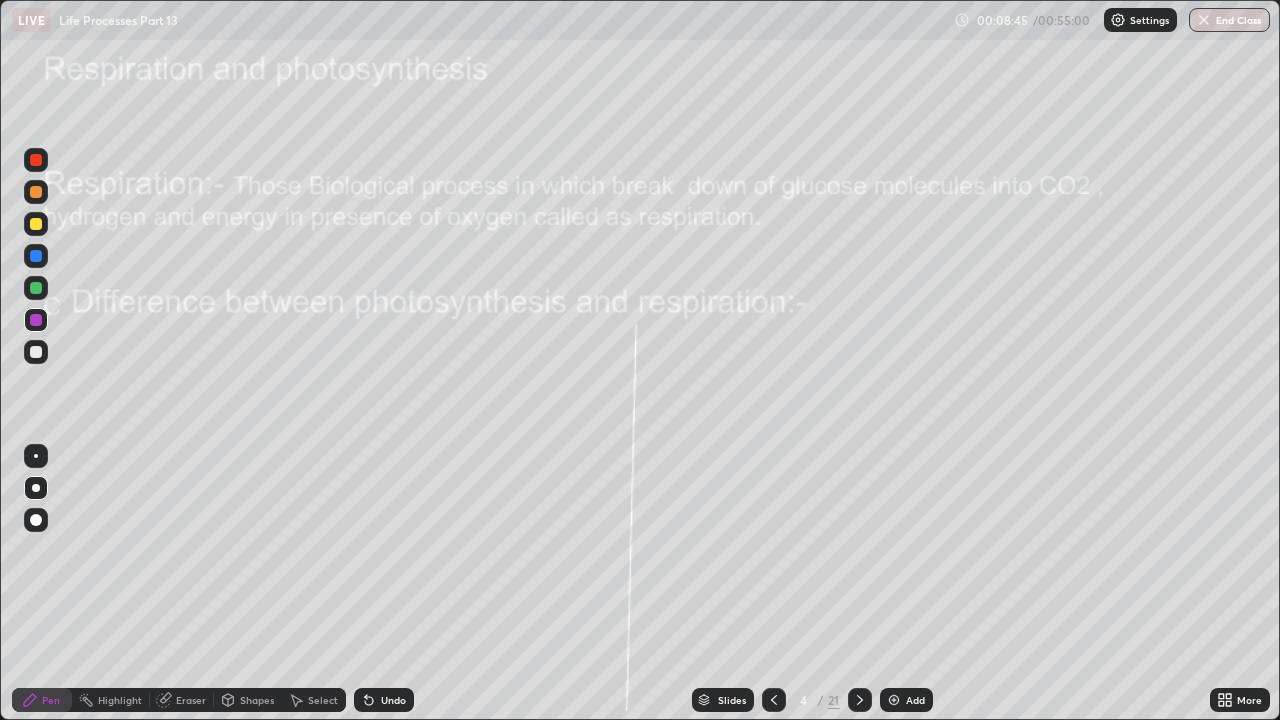 click at bounding box center (36, 352) 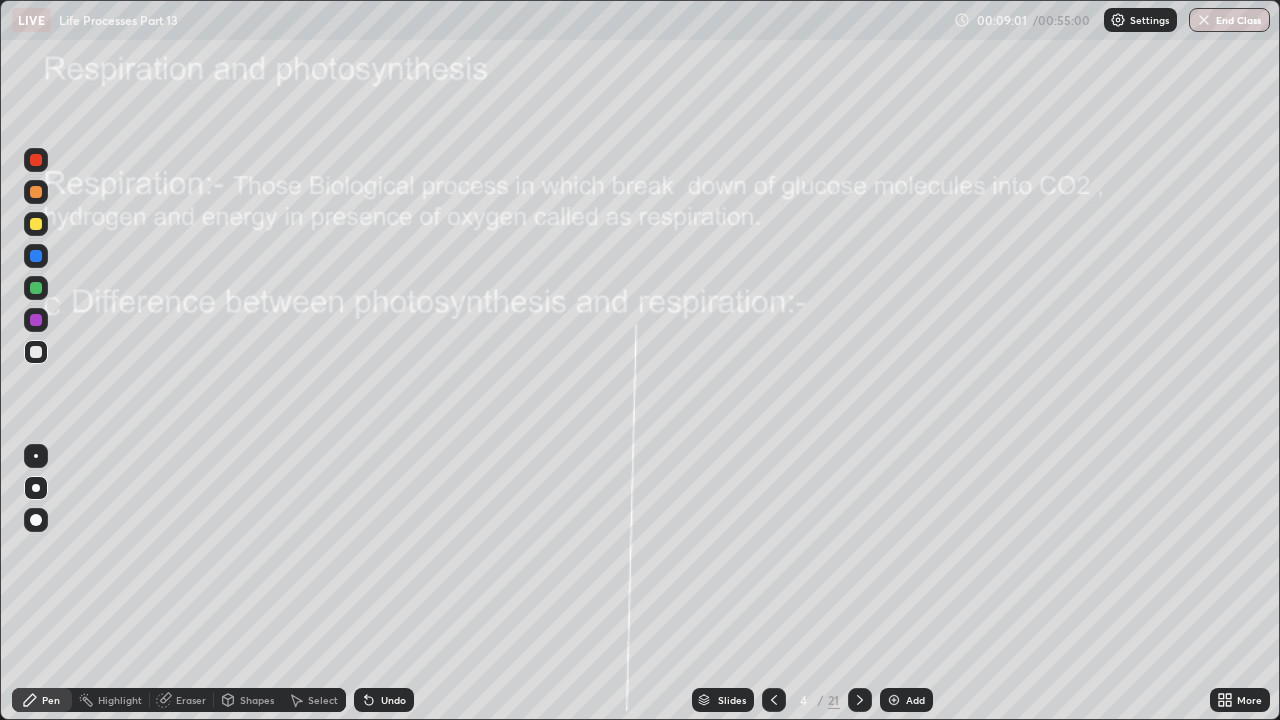 click on "Undo" at bounding box center [393, 700] 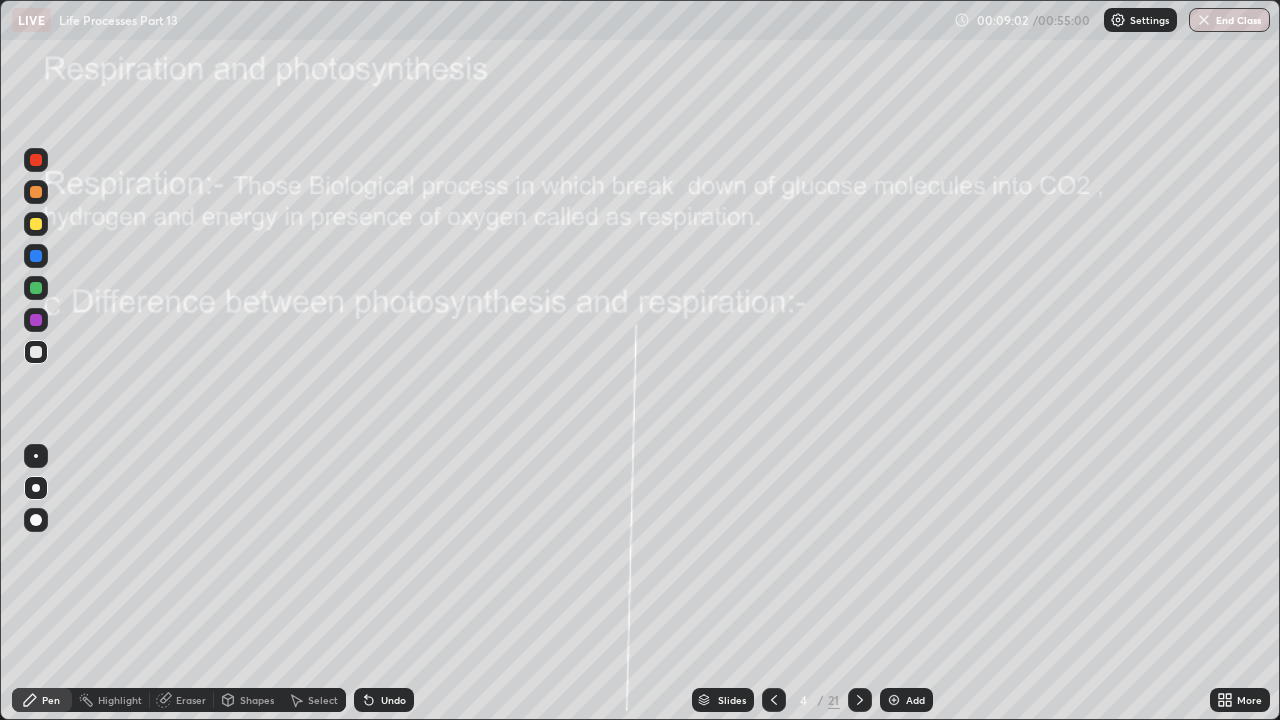 click on "Undo" at bounding box center (393, 700) 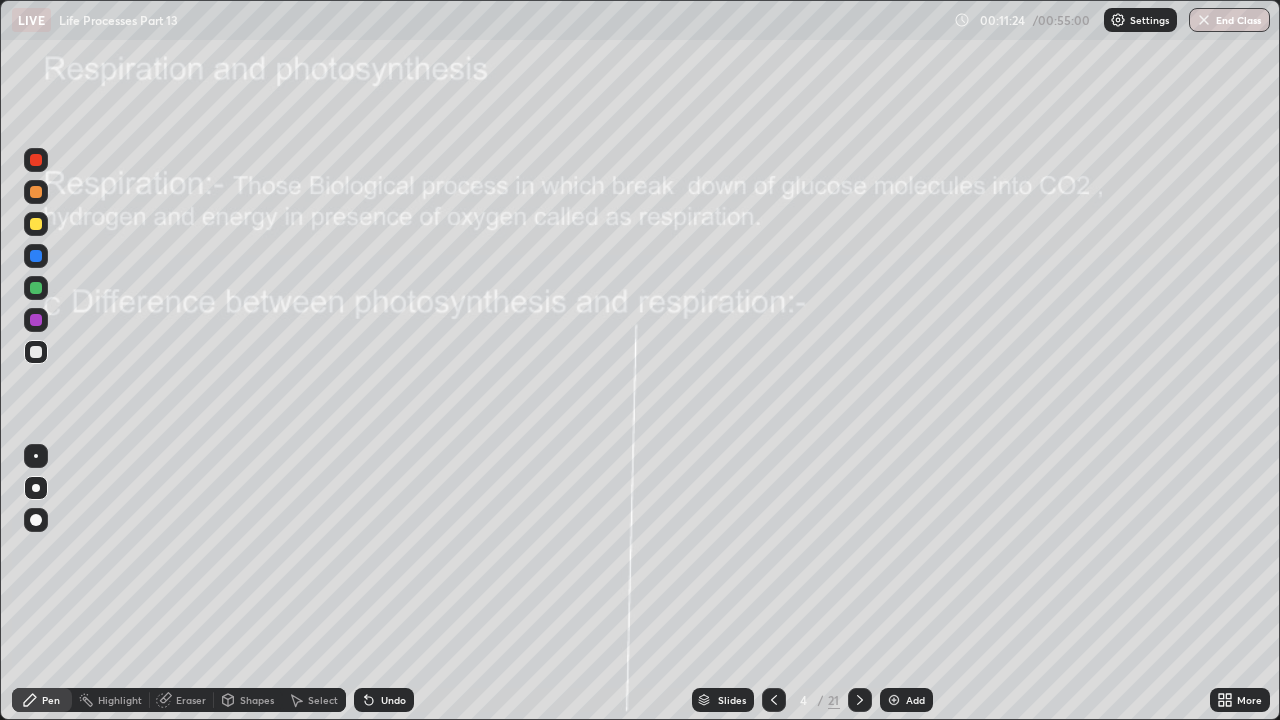 click on "Eraser" at bounding box center (191, 700) 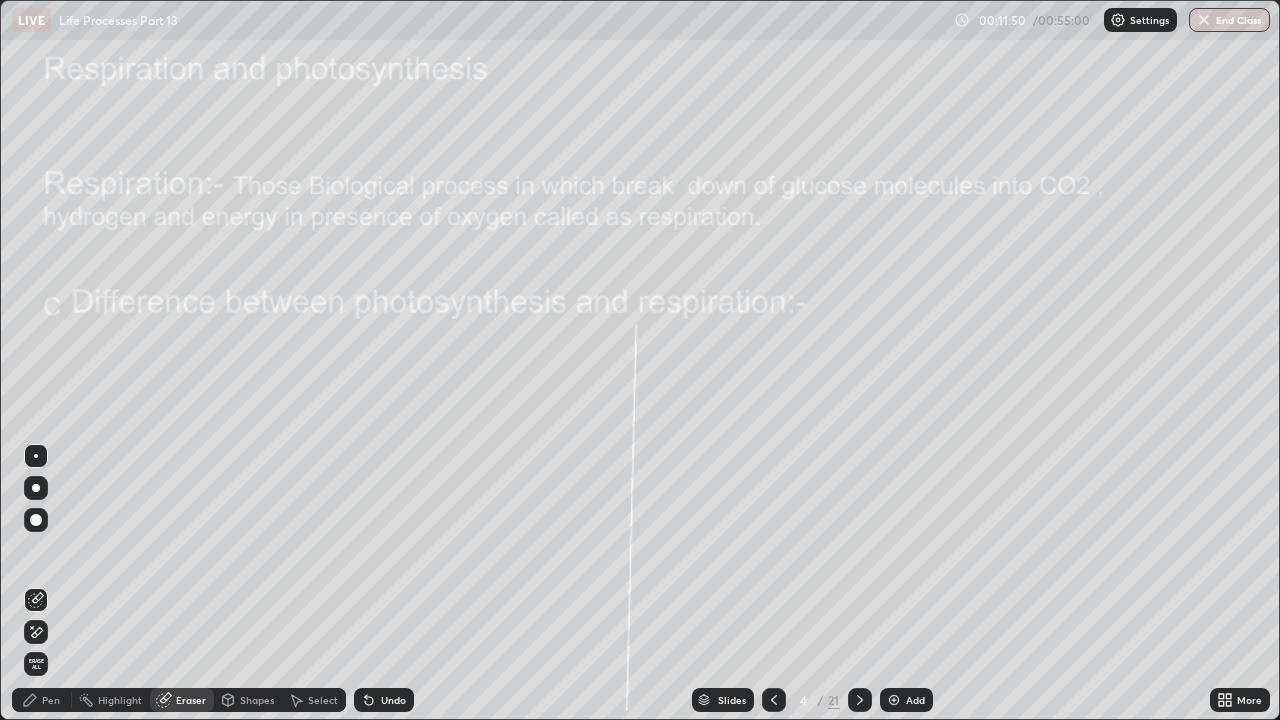click on "Pen" at bounding box center [42, 700] 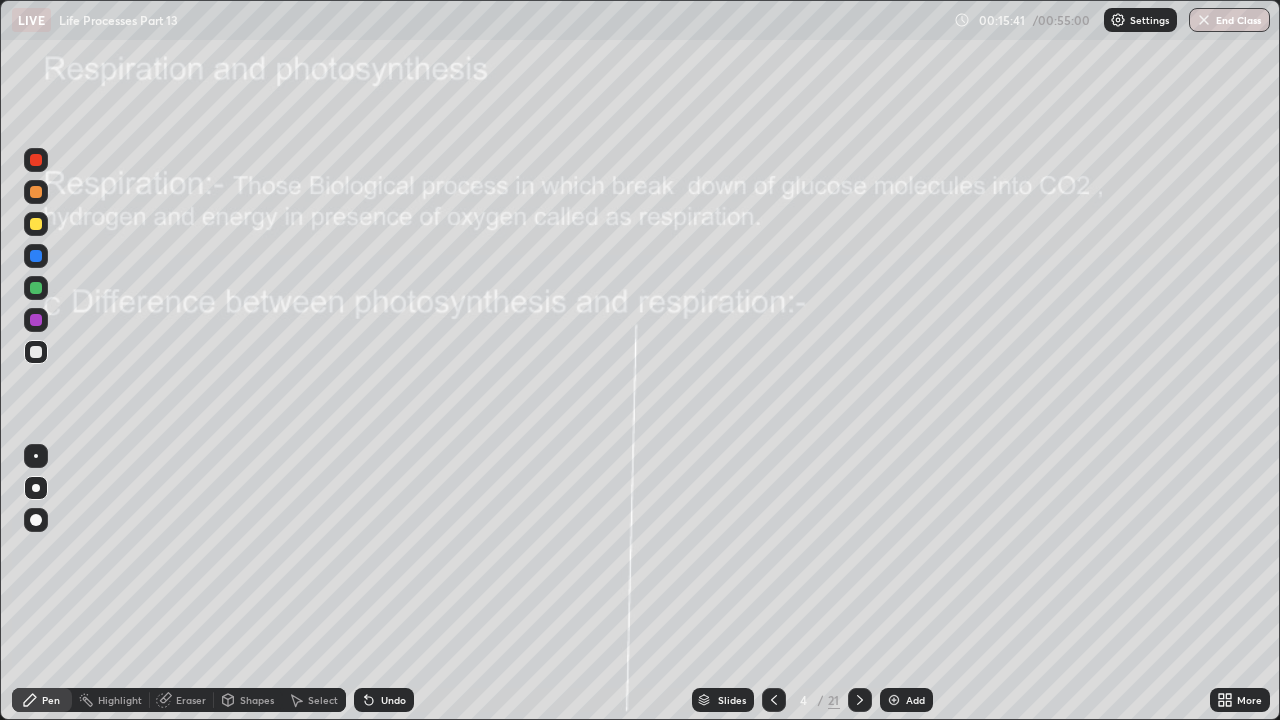 click 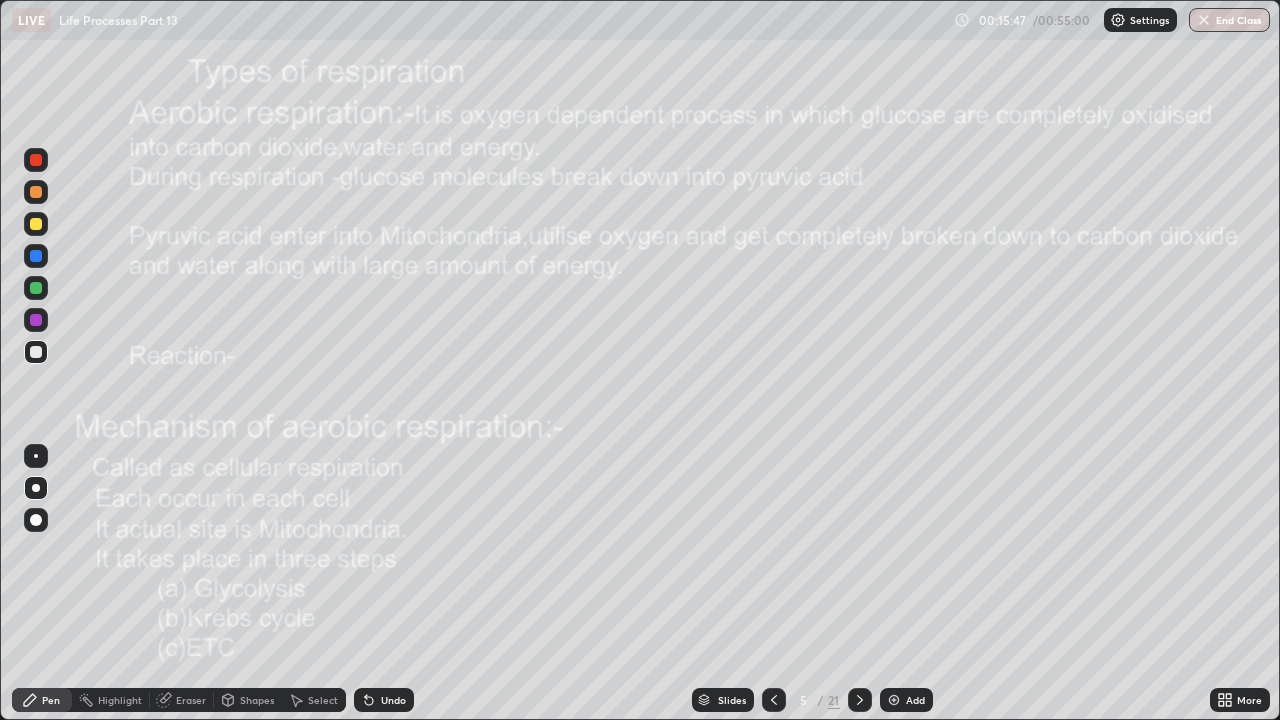 click at bounding box center (36, 352) 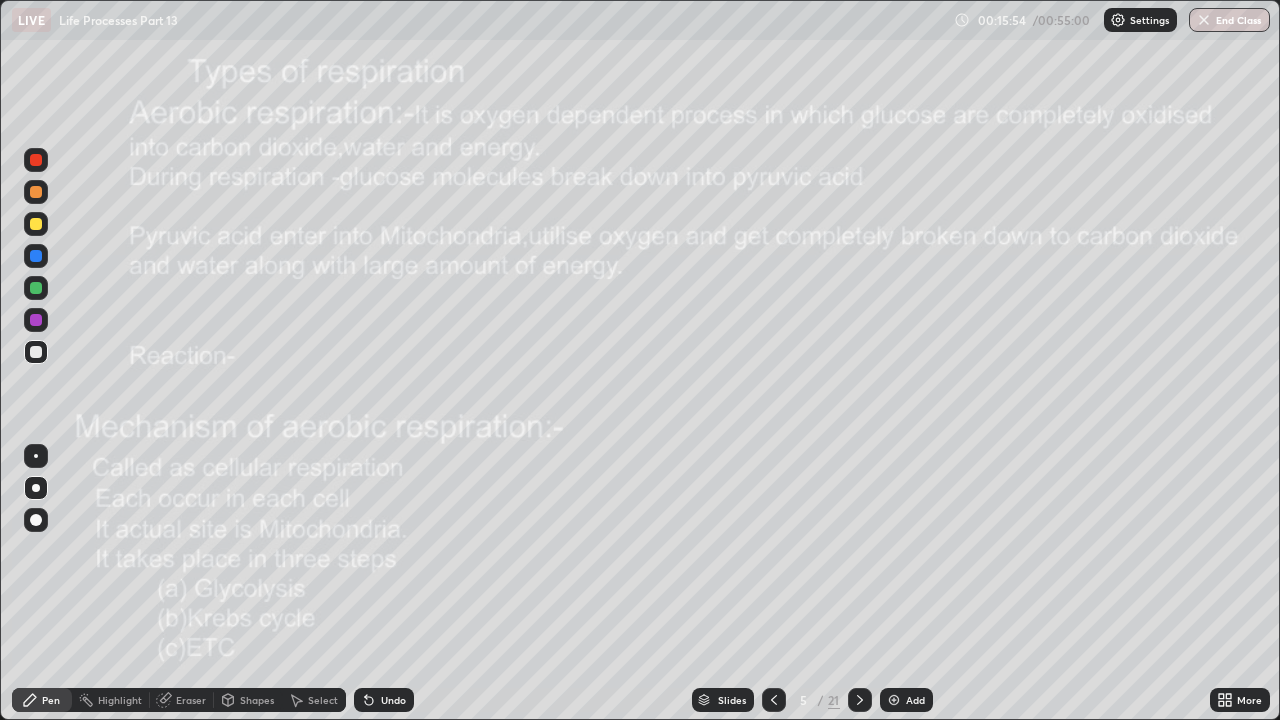 click at bounding box center (36, 160) 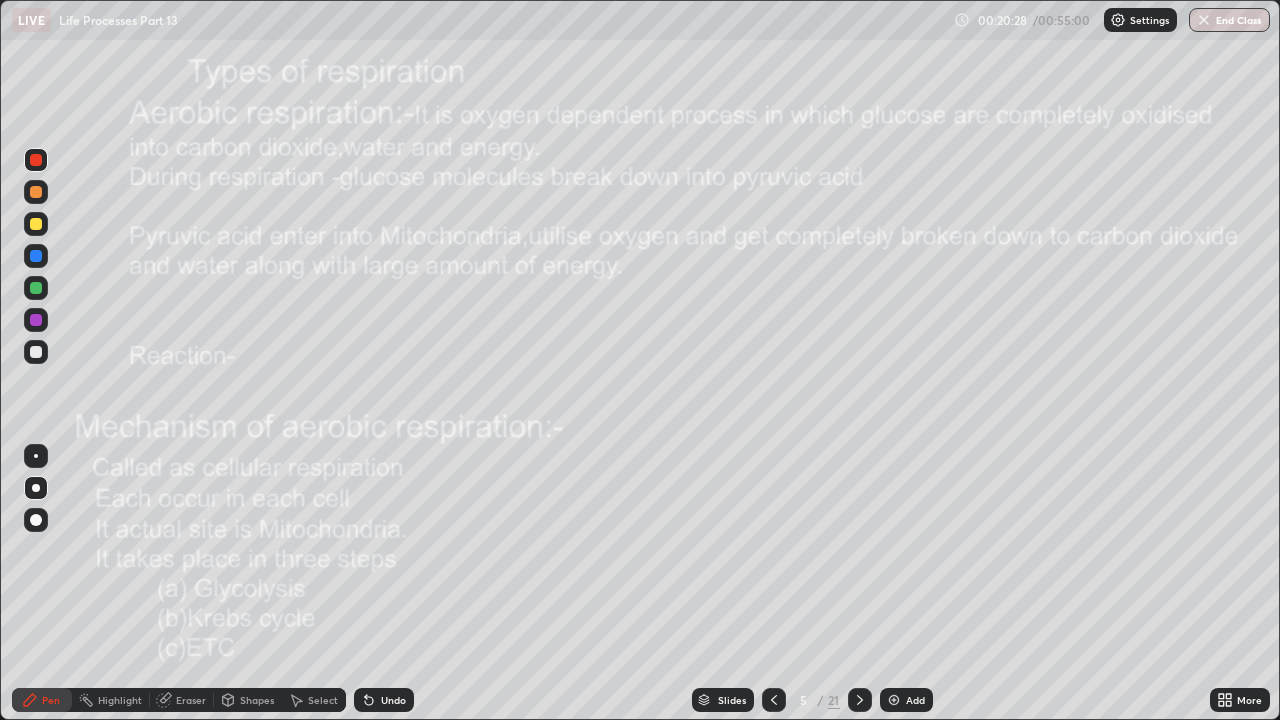 click 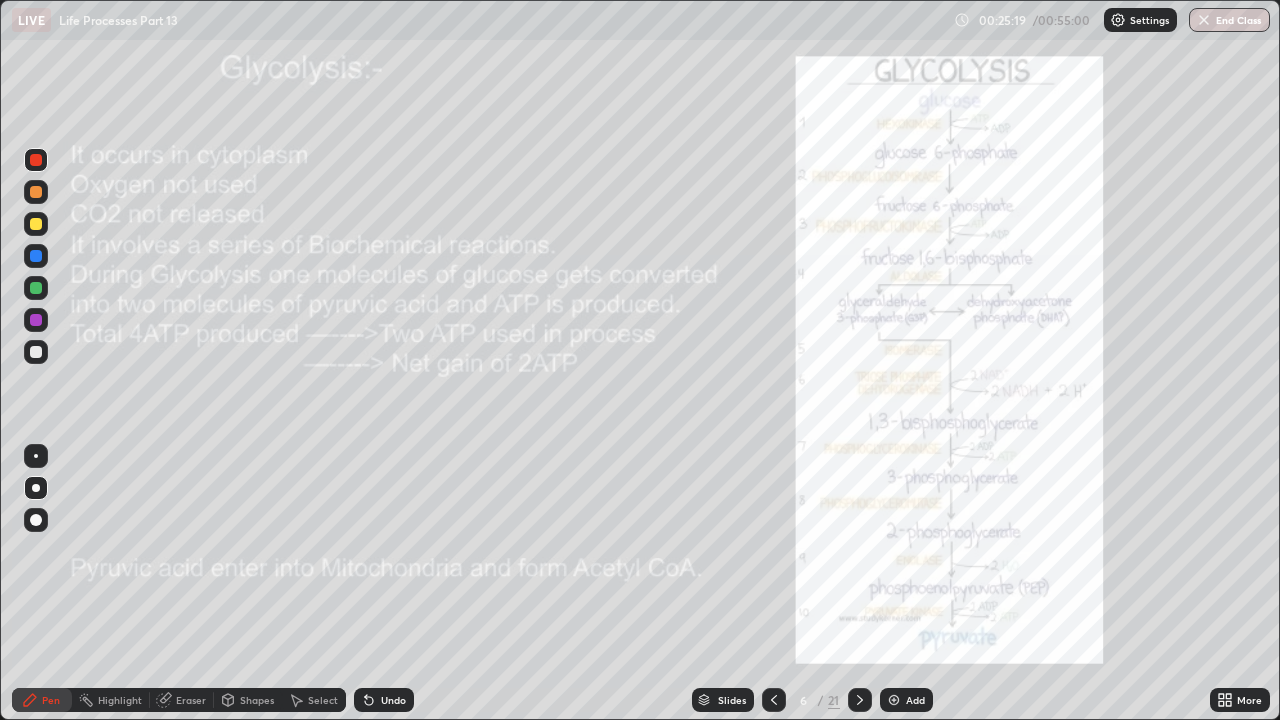 click on "Eraser" at bounding box center (191, 700) 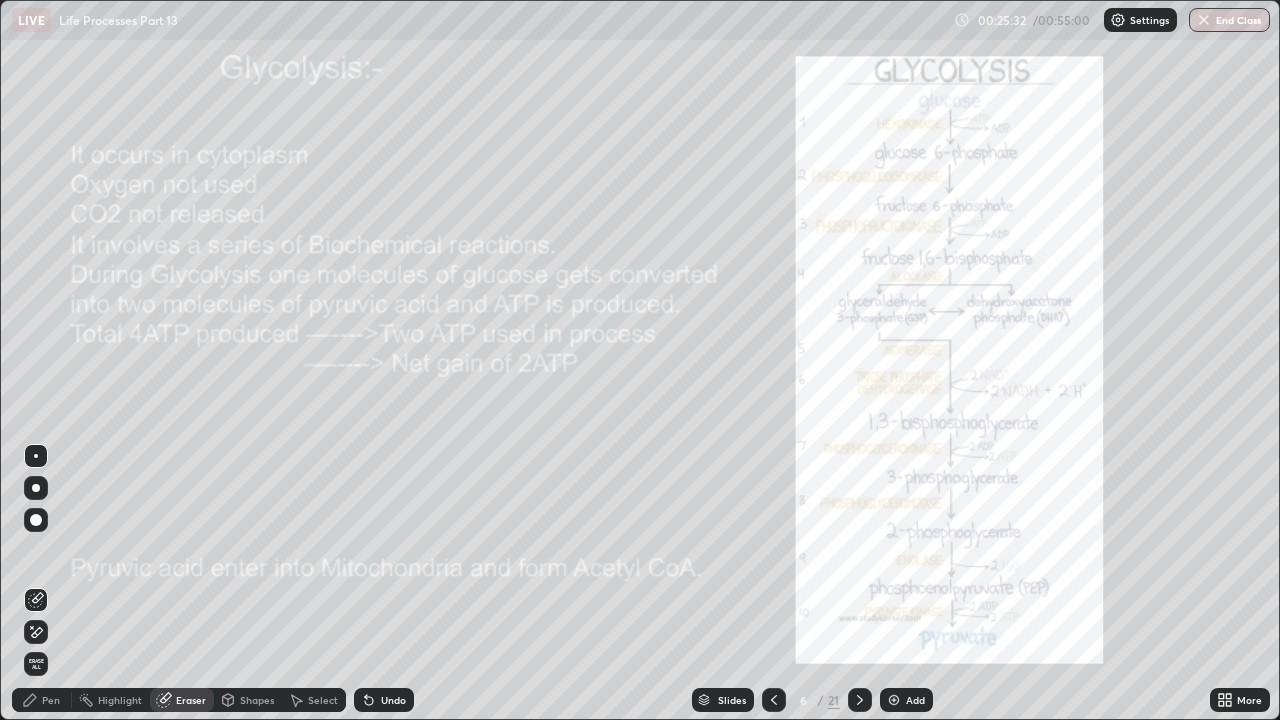 click on "Pen" at bounding box center [51, 700] 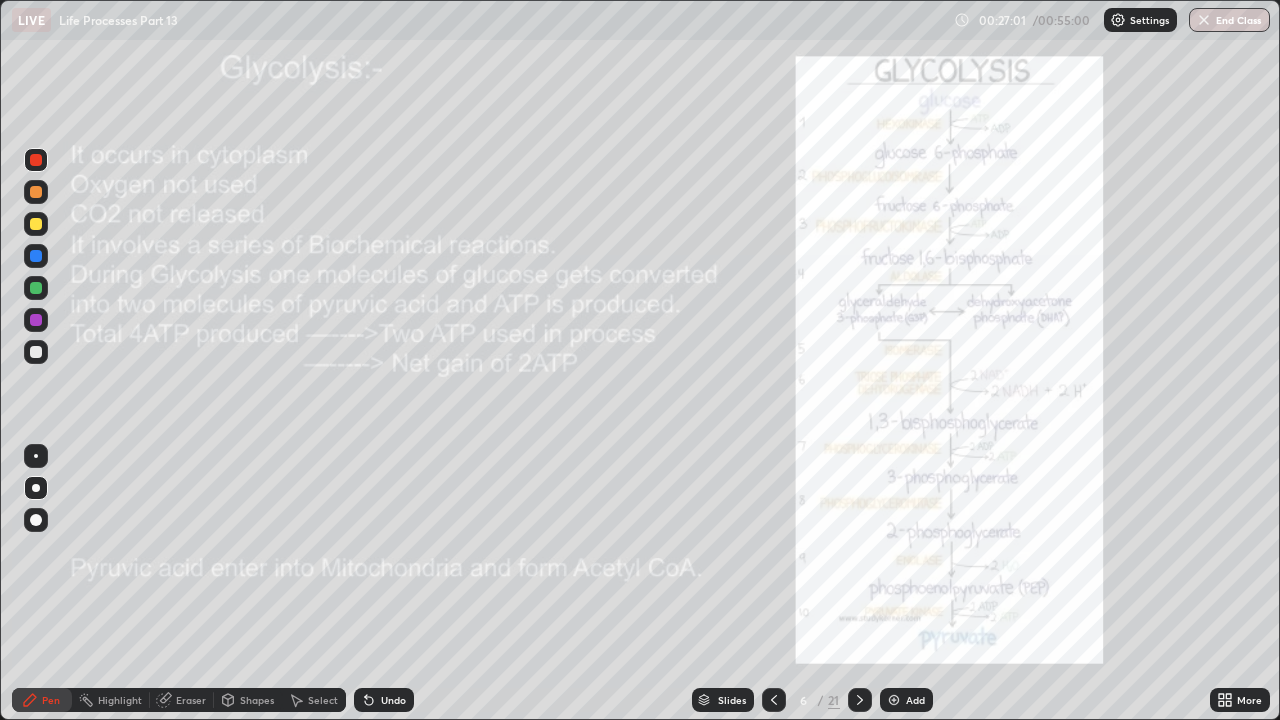 click 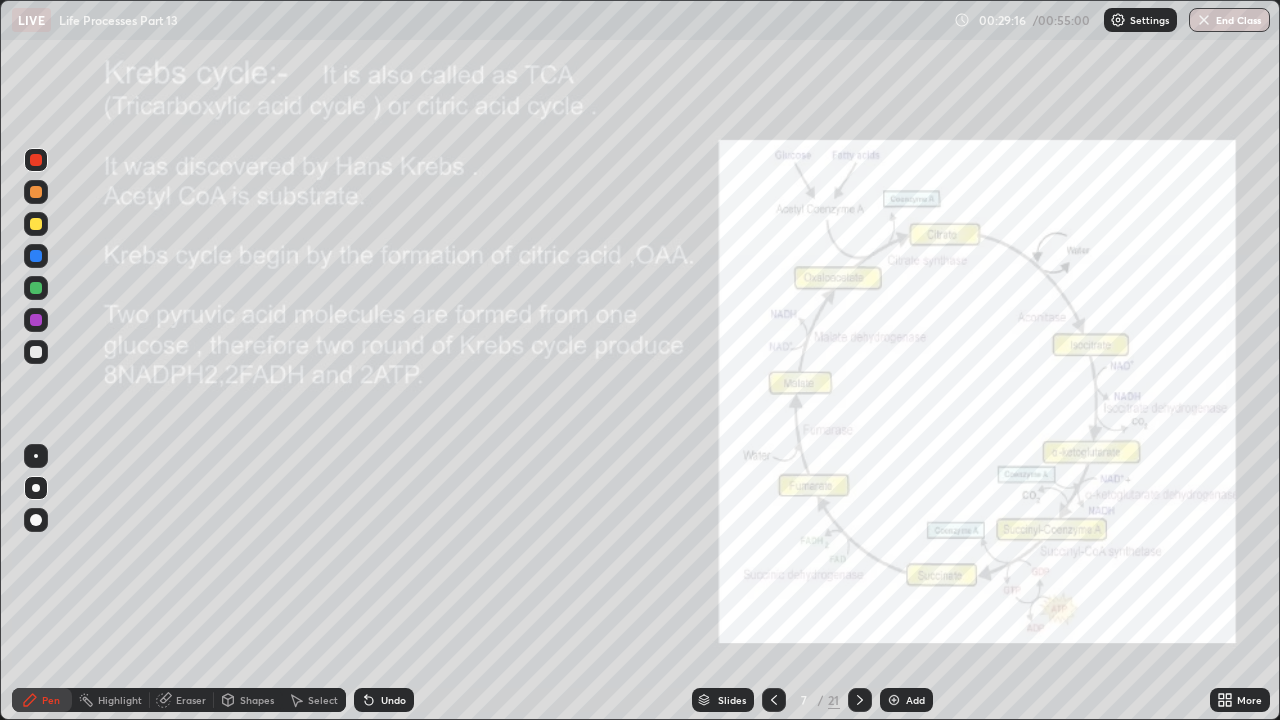 click 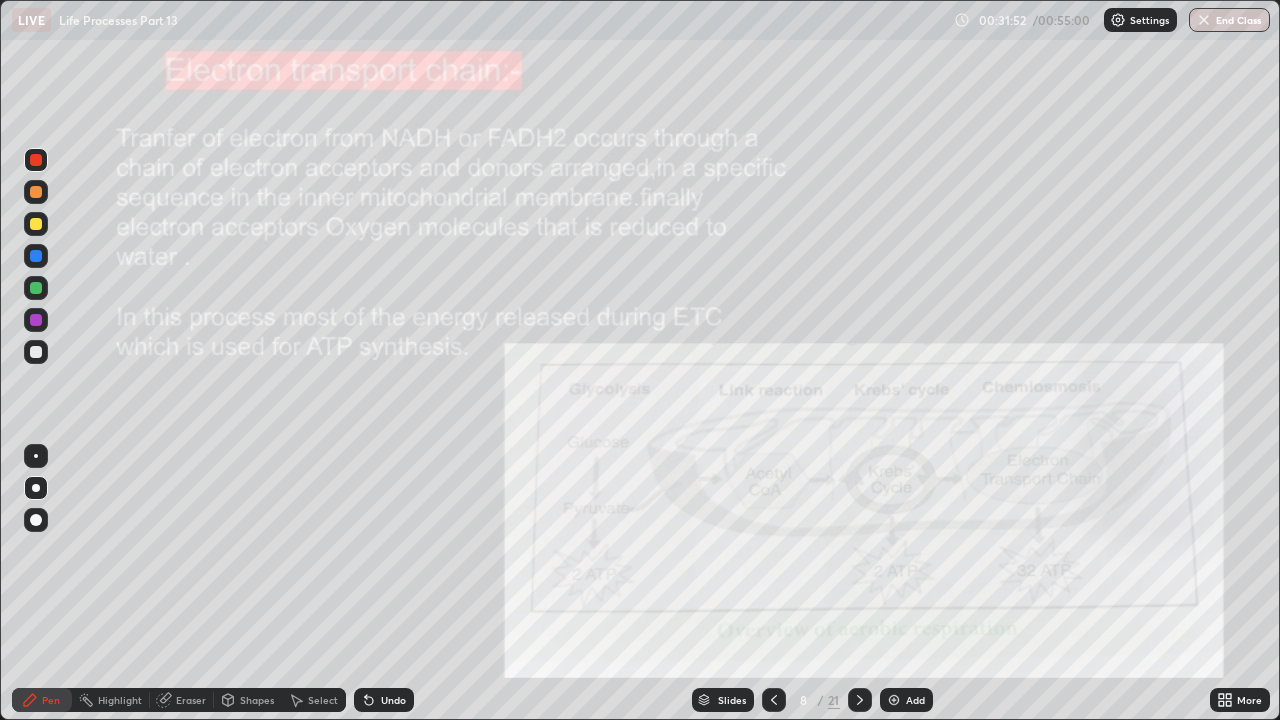 click 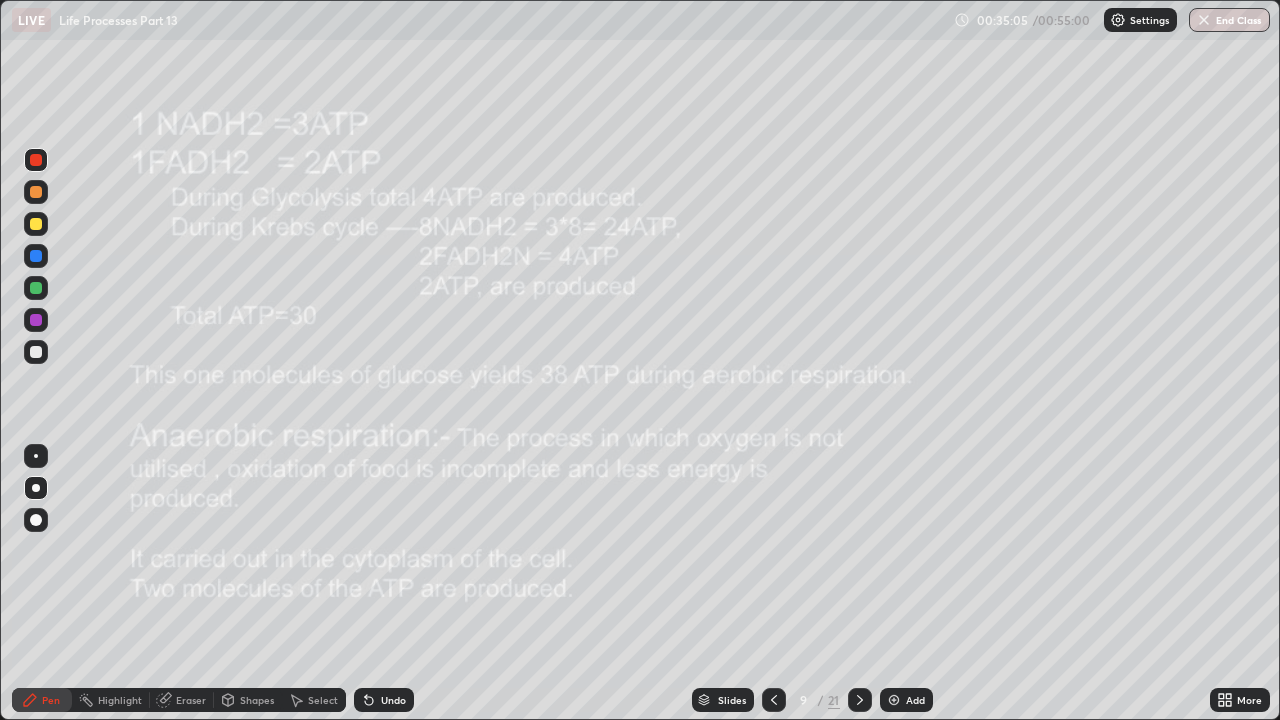 click 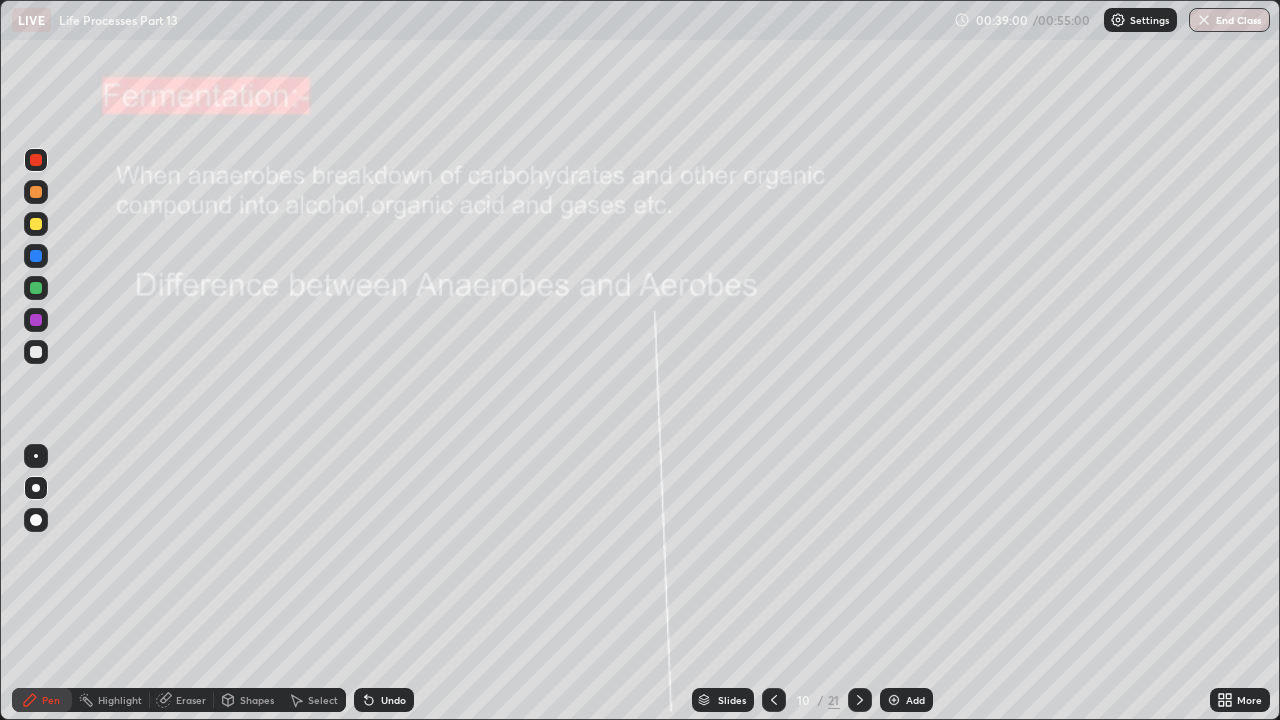 click 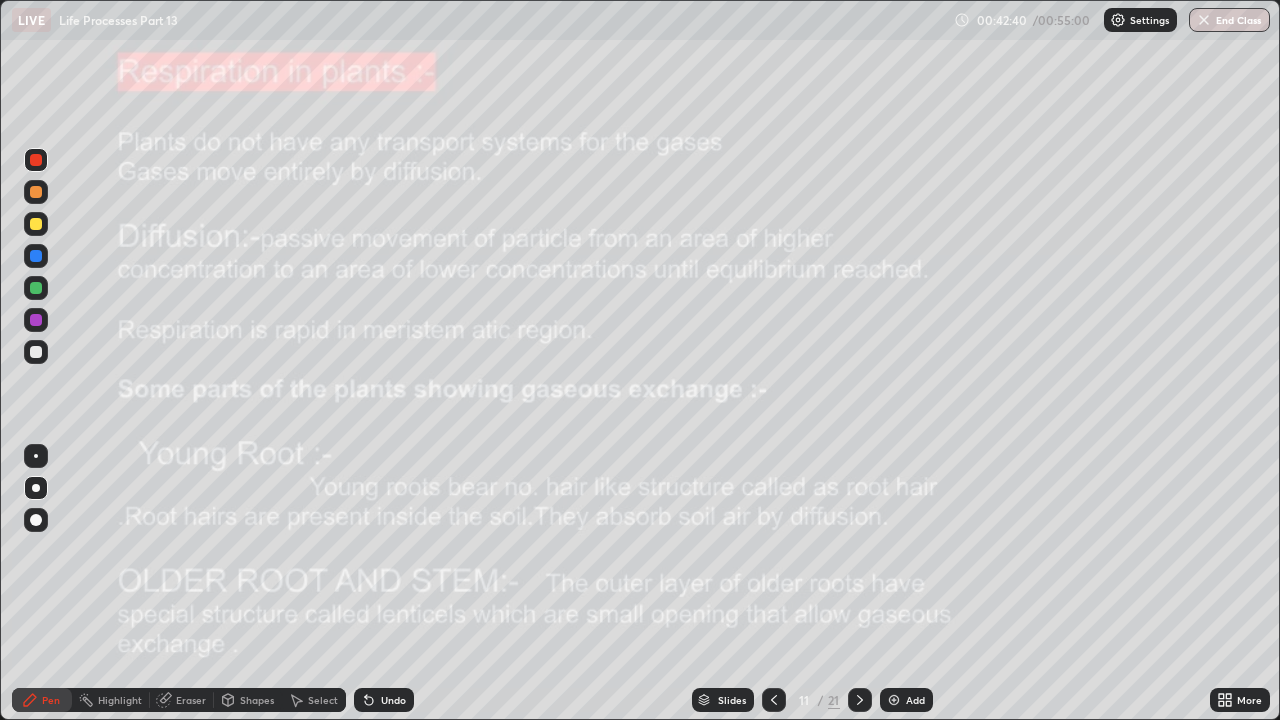 click 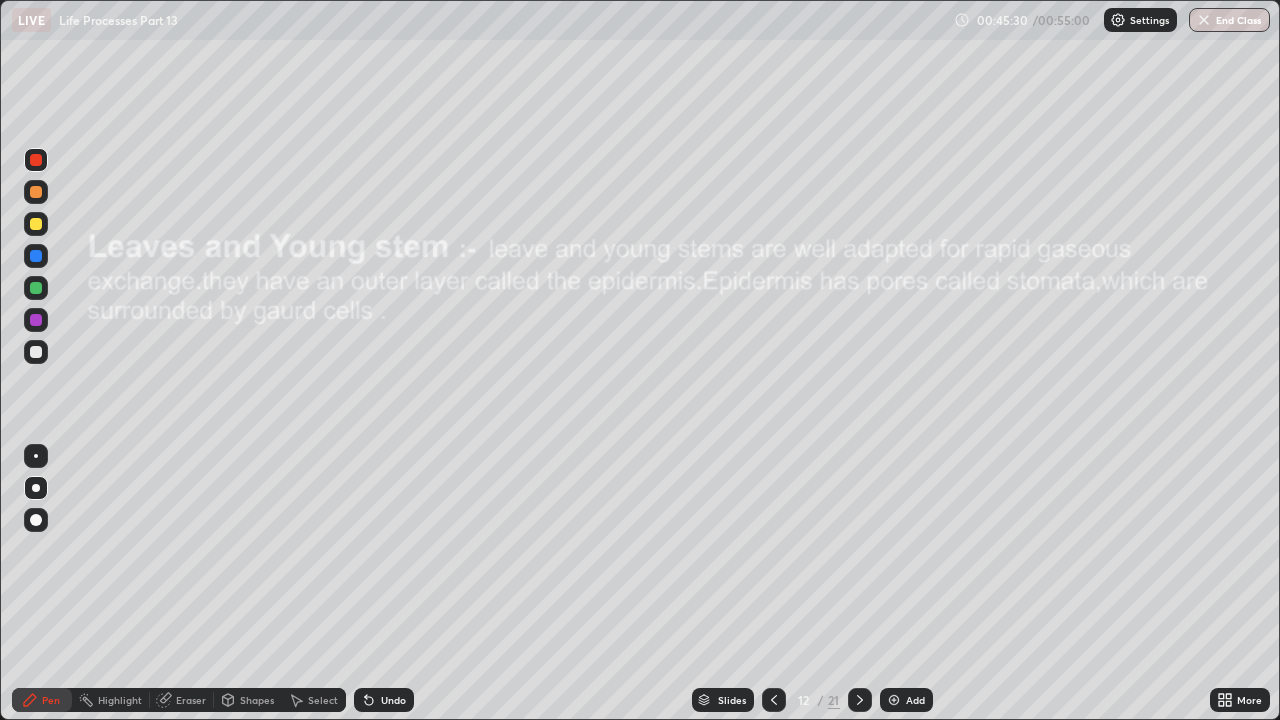 click 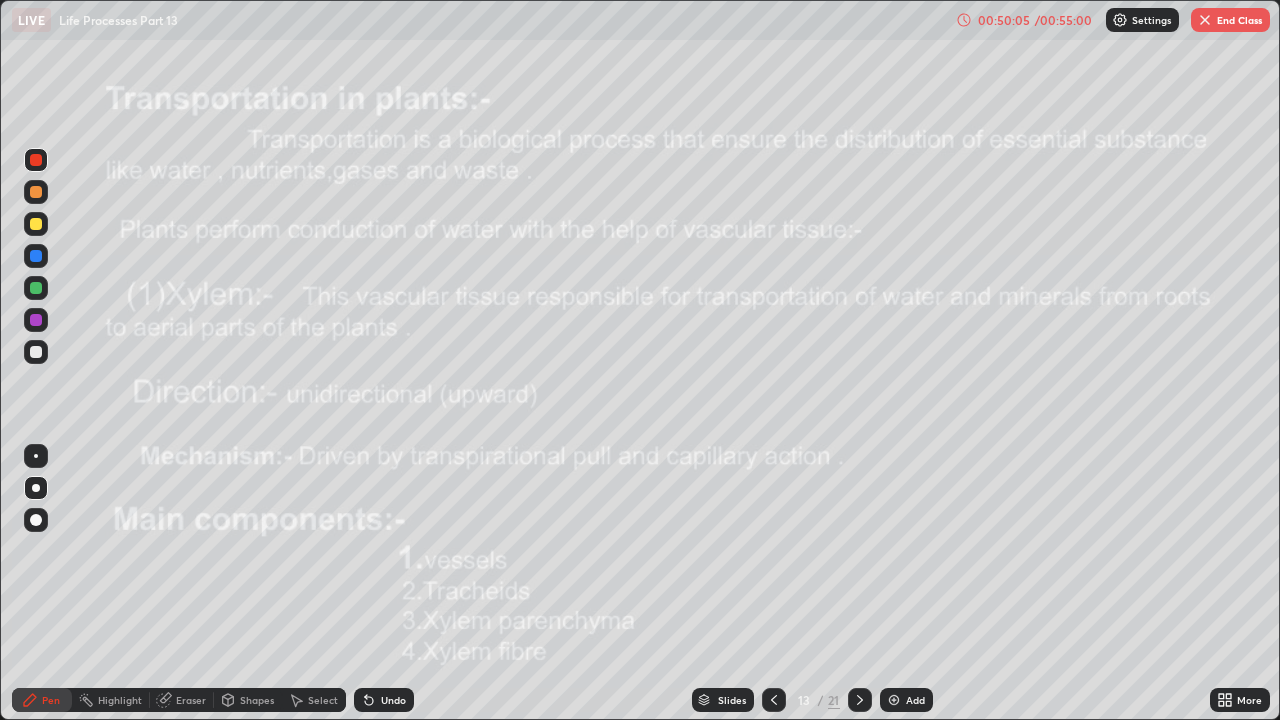 click 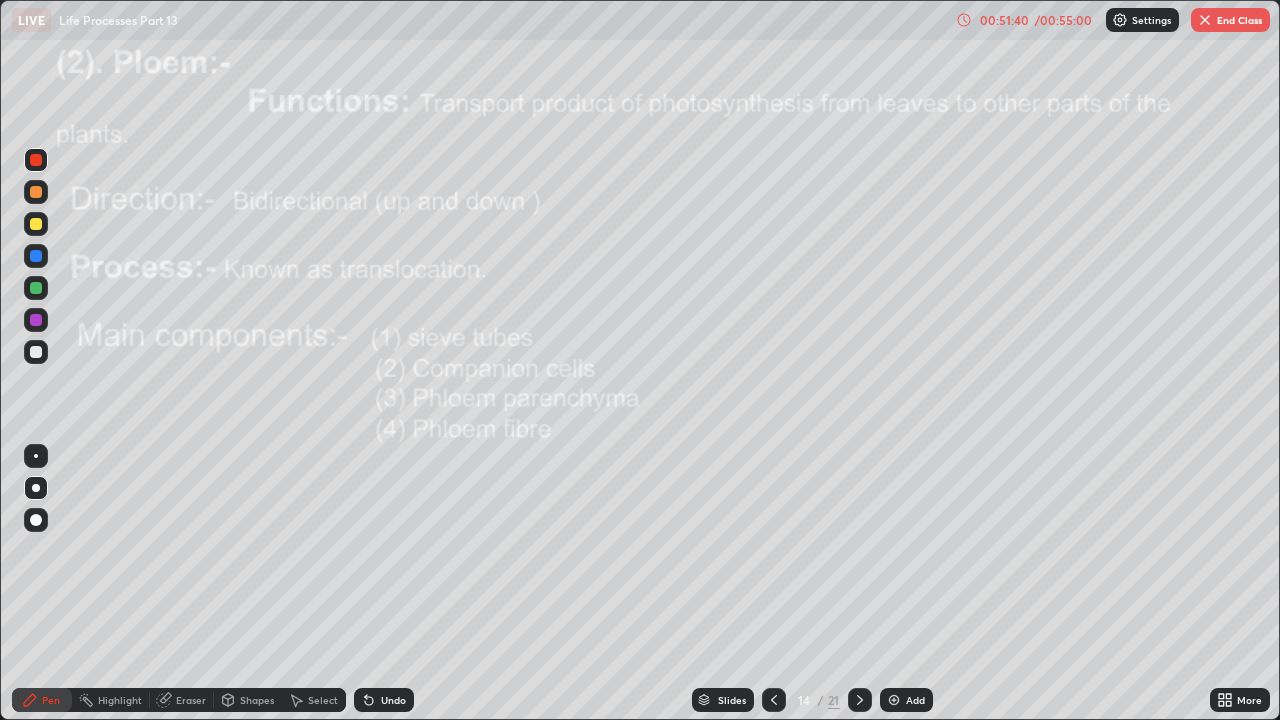 click 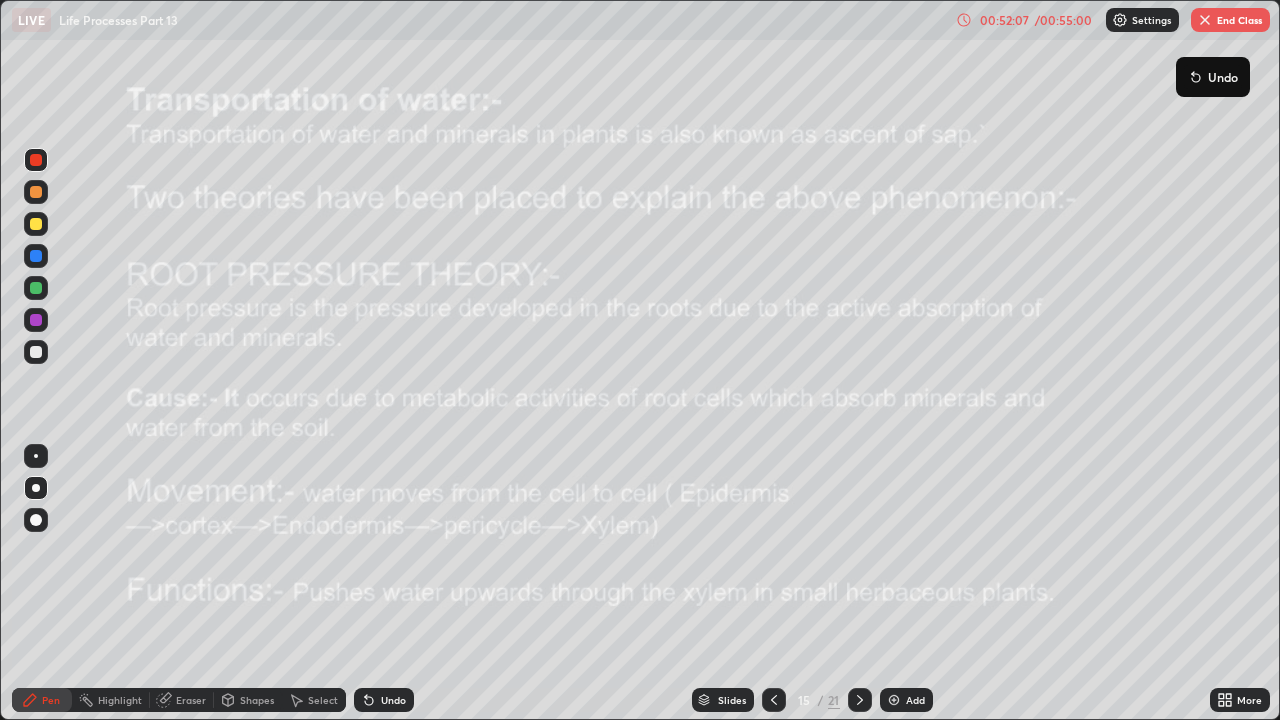 click on "End Class" at bounding box center (1230, 20) 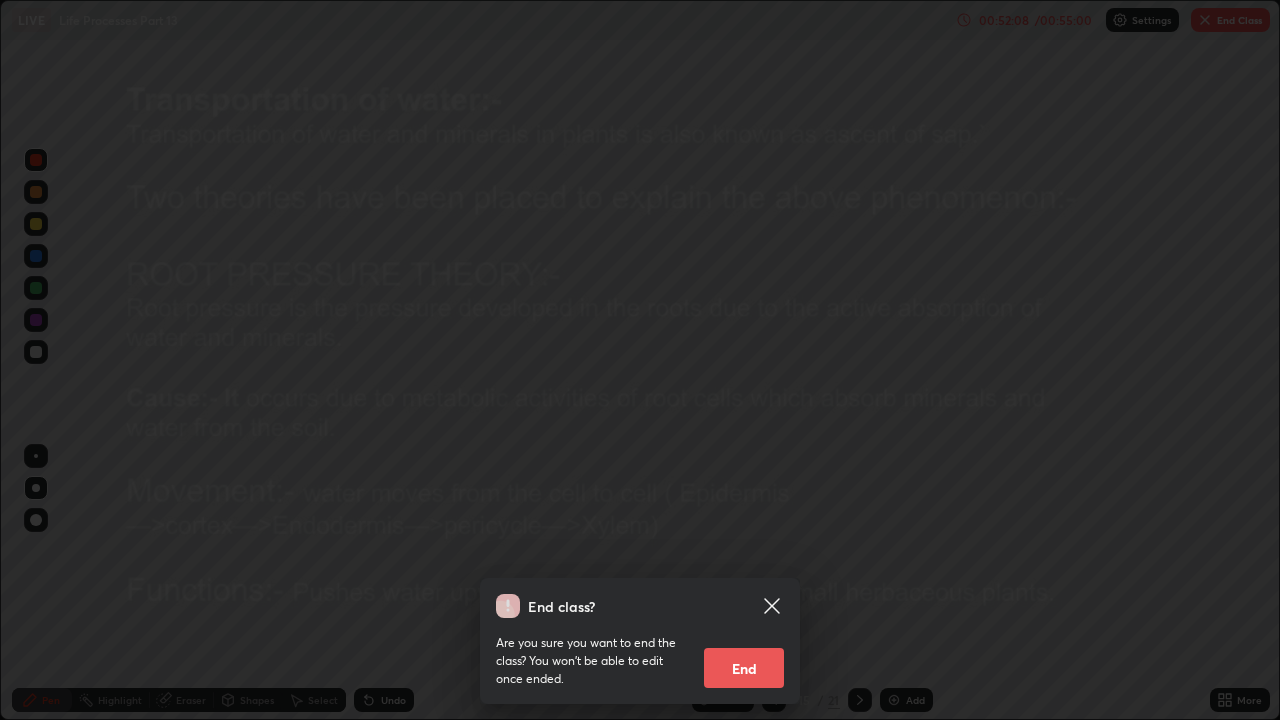 click on "End" at bounding box center [744, 668] 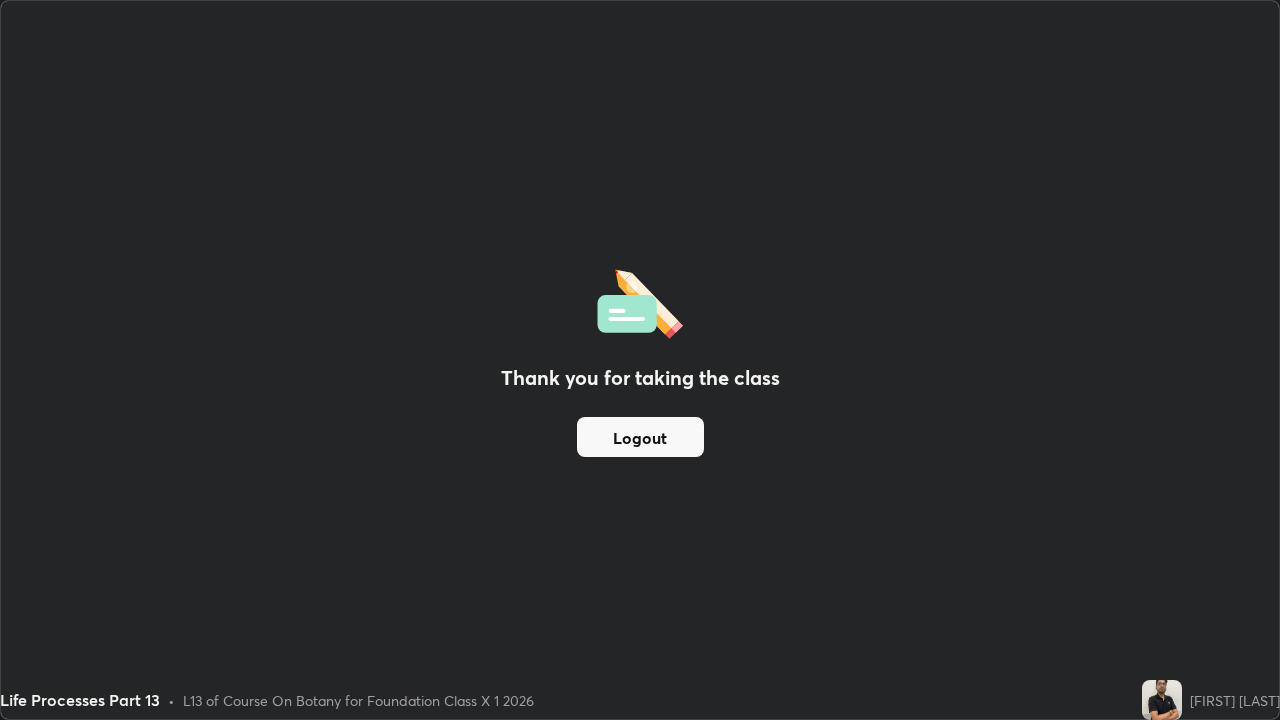 click on "Thank you for taking the class Logout" at bounding box center (640, 360) 